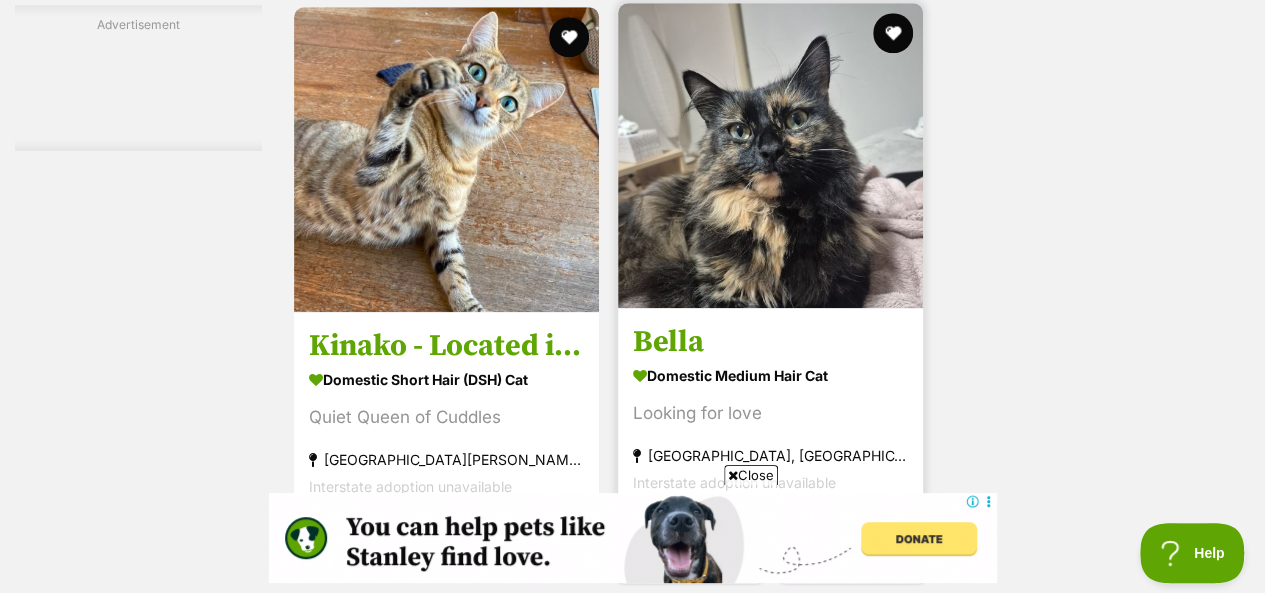scroll, scrollTop: 0, scrollLeft: 0, axis: both 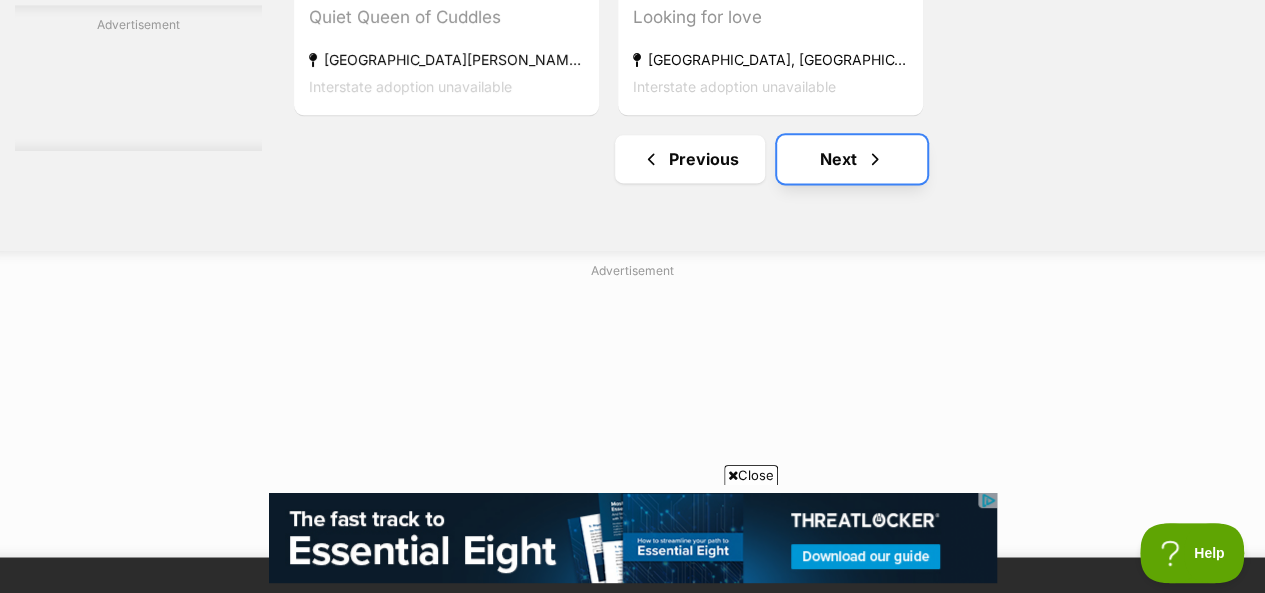 click on "Next" at bounding box center [852, 159] 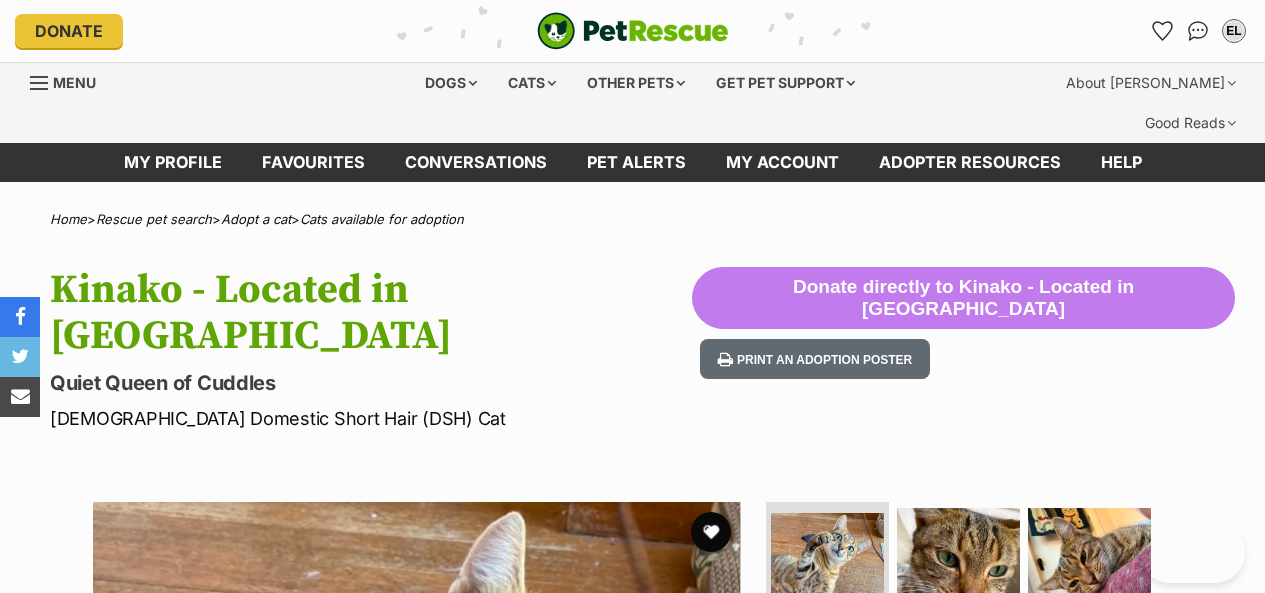 scroll, scrollTop: 0, scrollLeft: 0, axis: both 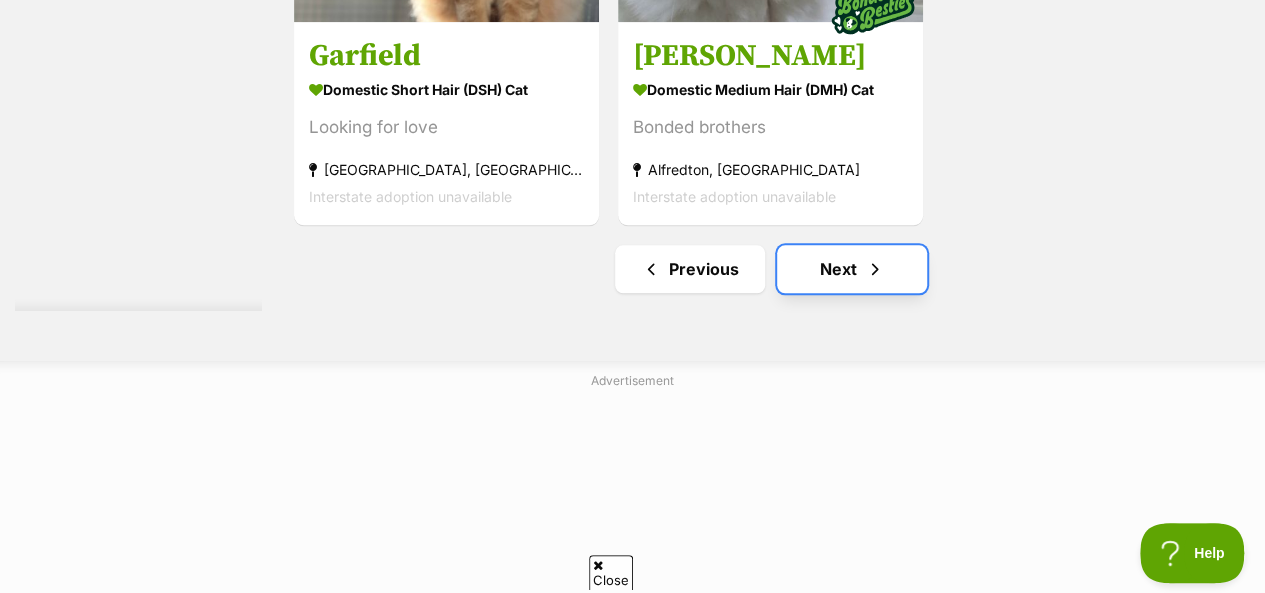 click on "Next" at bounding box center [852, 269] 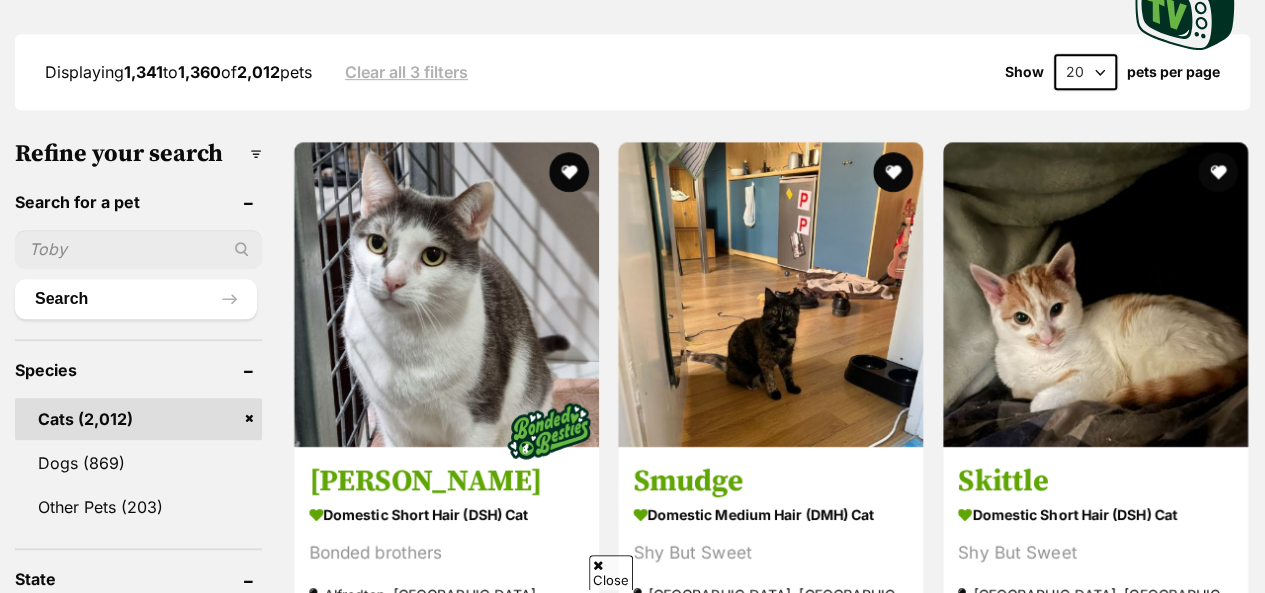 scroll, scrollTop: 560, scrollLeft: 0, axis: vertical 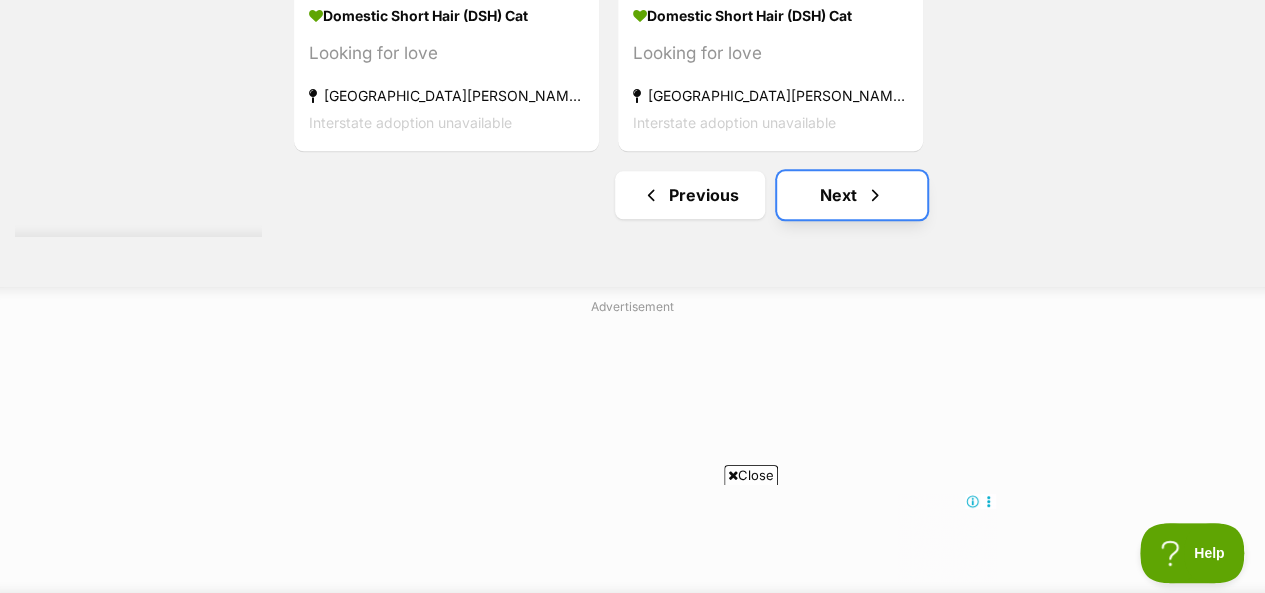 click on "Next" at bounding box center (852, 195) 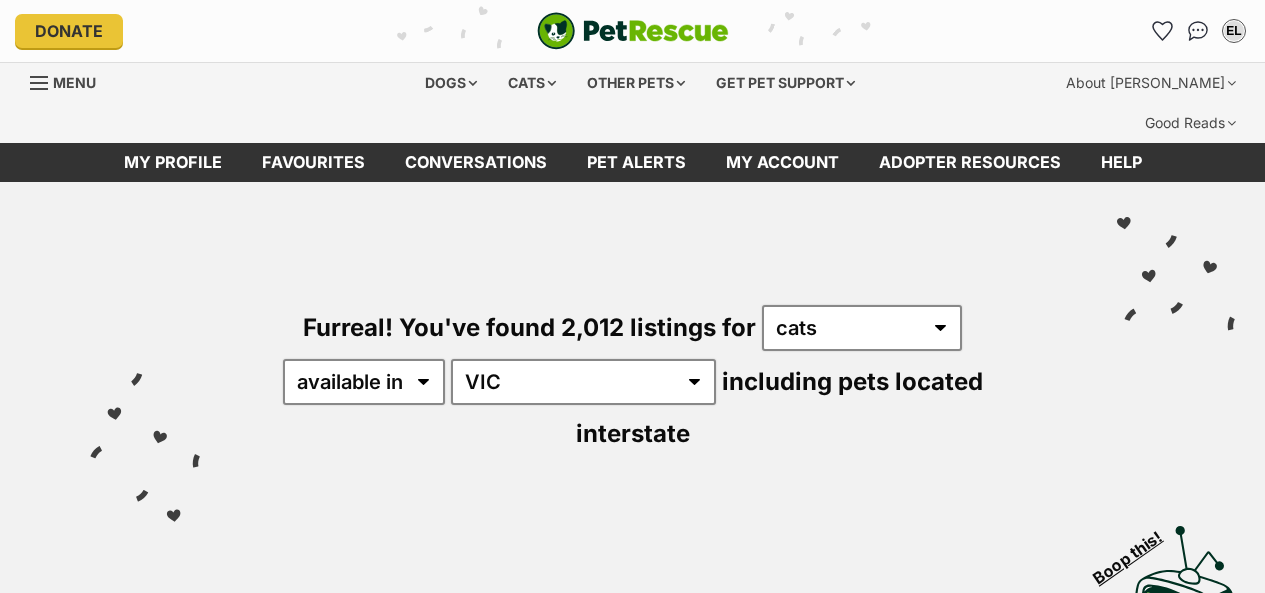 scroll, scrollTop: 0, scrollLeft: 0, axis: both 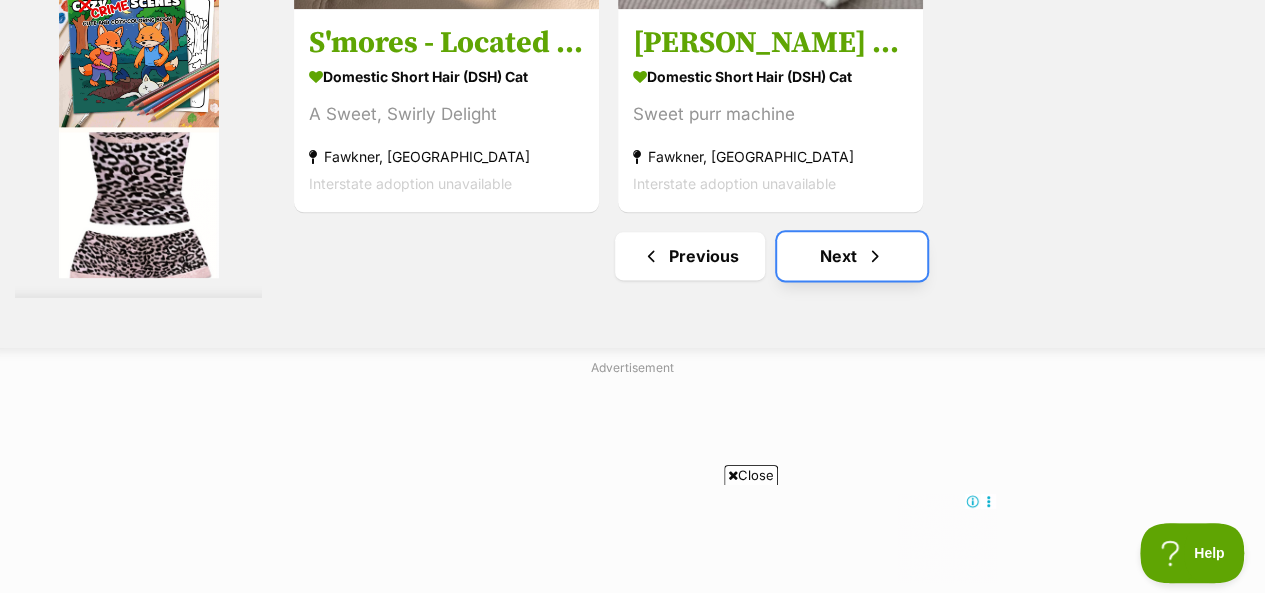click on "Next" at bounding box center [852, 256] 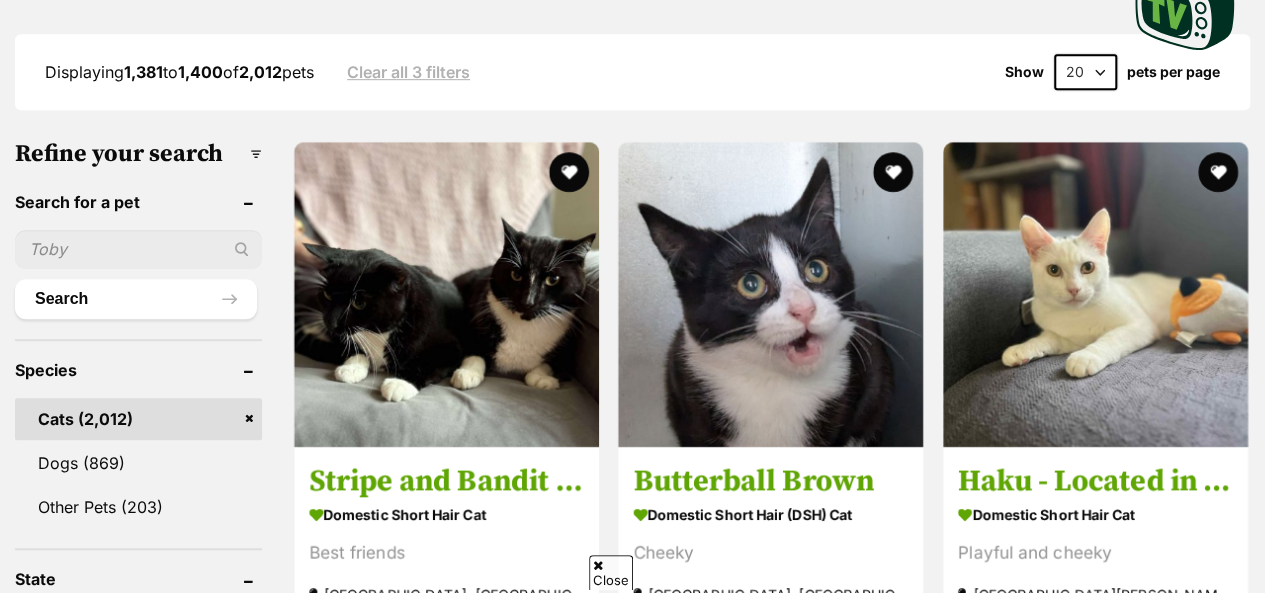 scroll, scrollTop: 600, scrollLeft: 0, axis: vertical 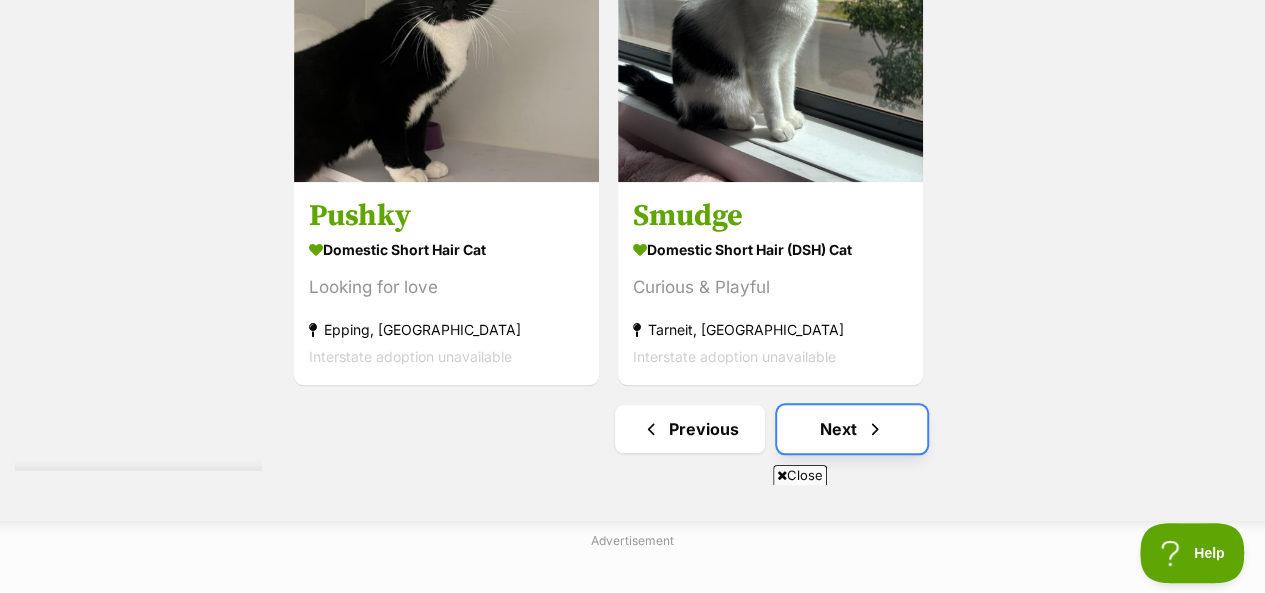 click on "Next" at bounding box center (852, 429) 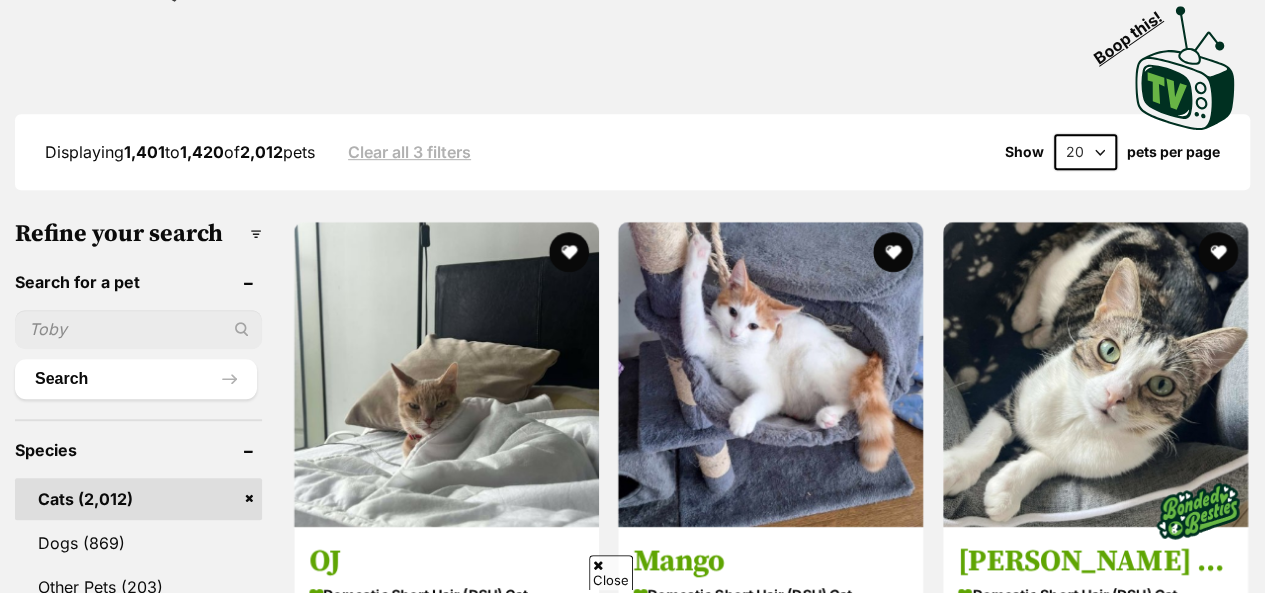 scroll, scrollTop: 555, scrollLeft: 0, axis: vertical 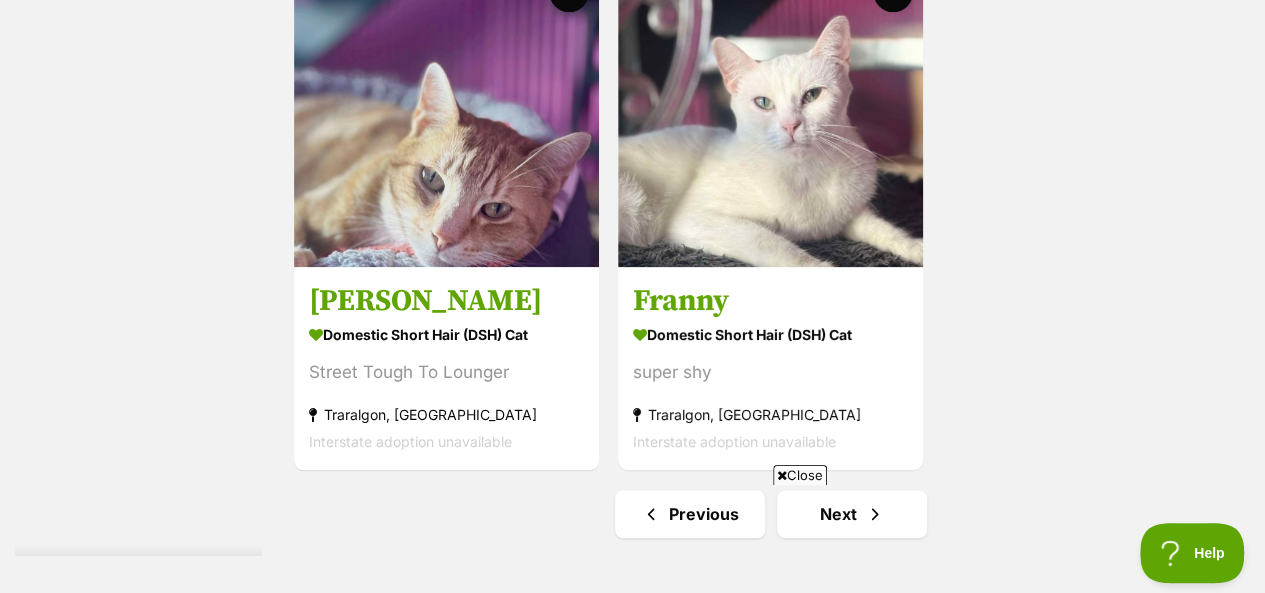 click on "Close" at bounding box center [800, 475] 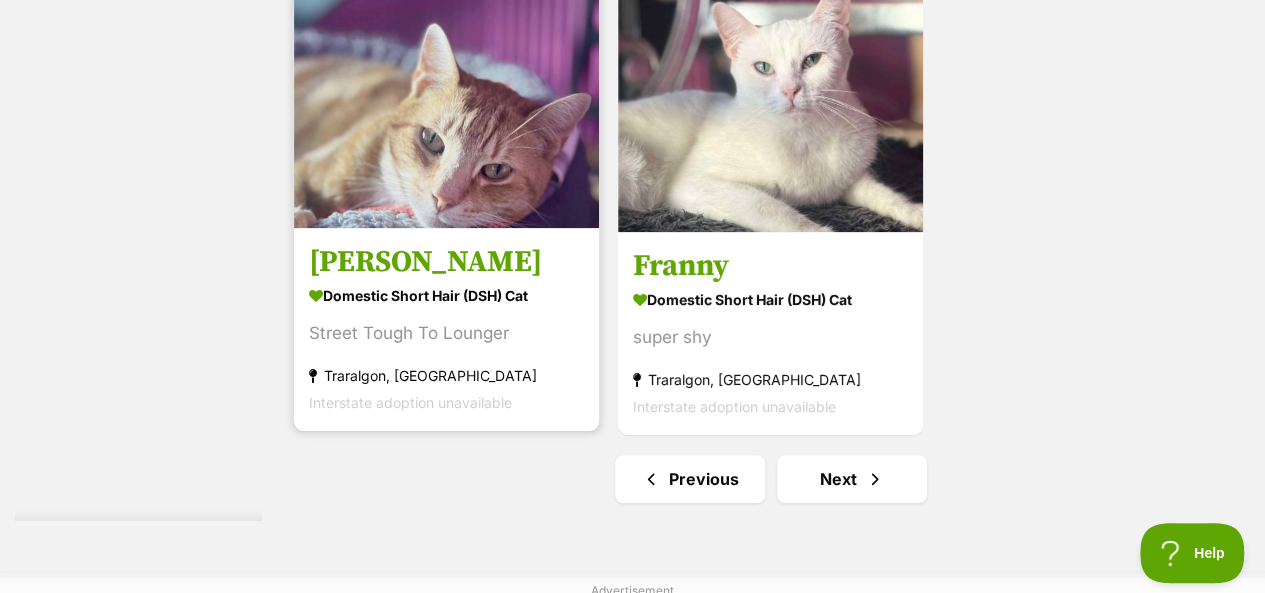 scroll, scrollTop: 4555, scrollLeft: 0, axis: vertical 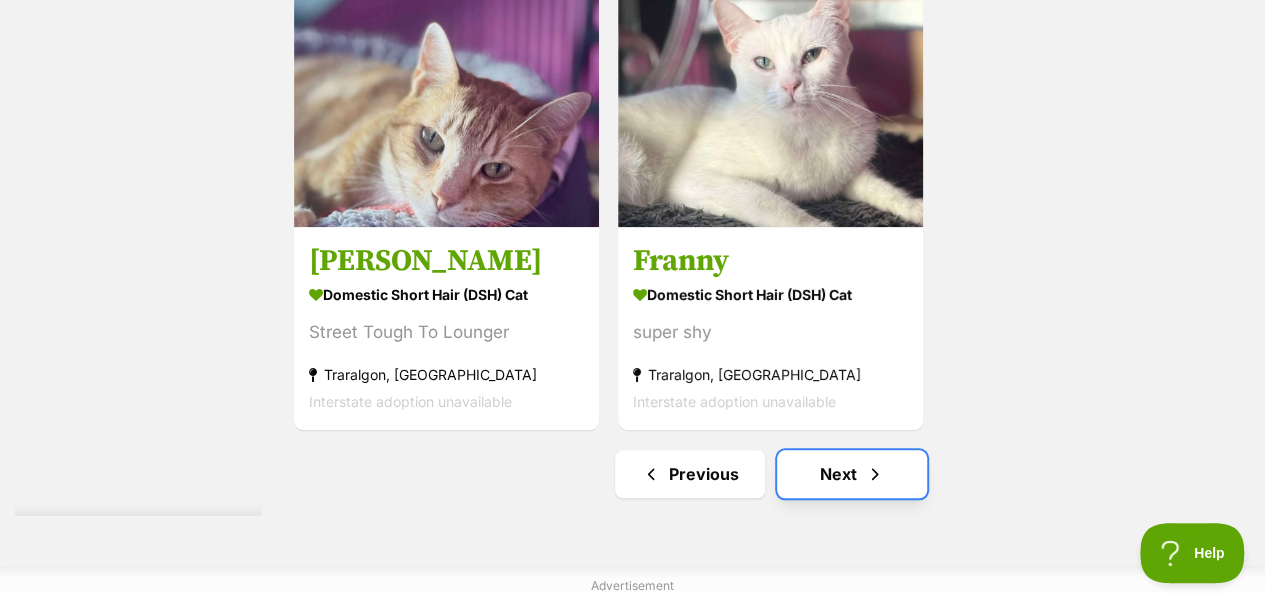 click on "Next" at bounding box center [852, 474] 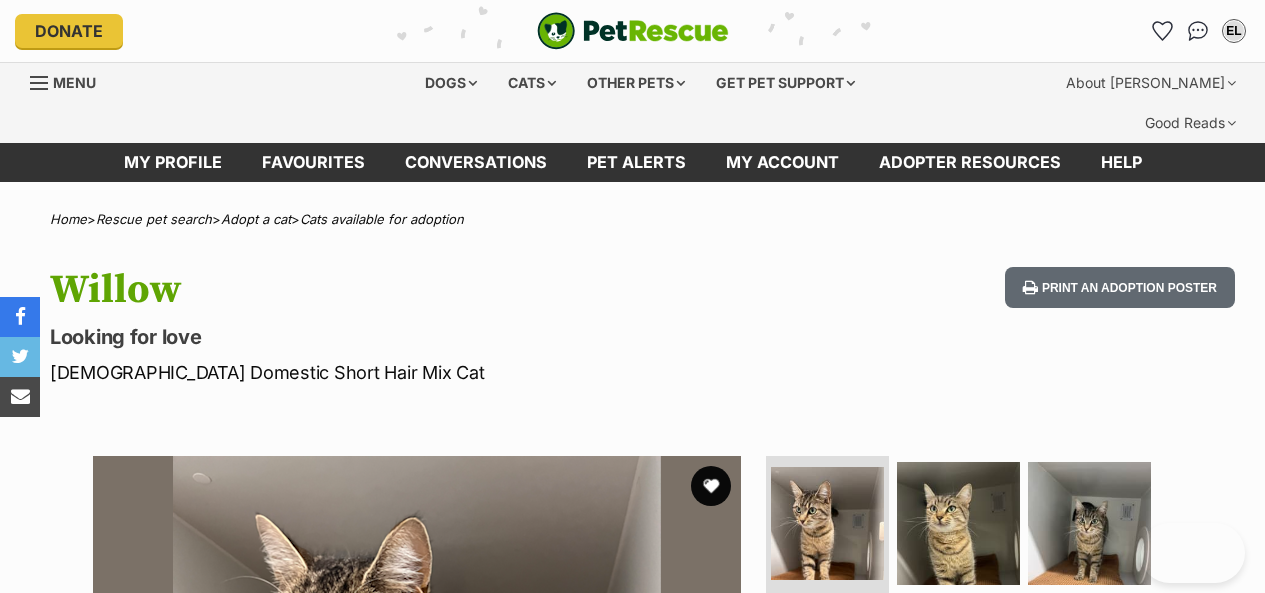 scroll, scrollTop: 0, scrollLeft: 0, axis: both 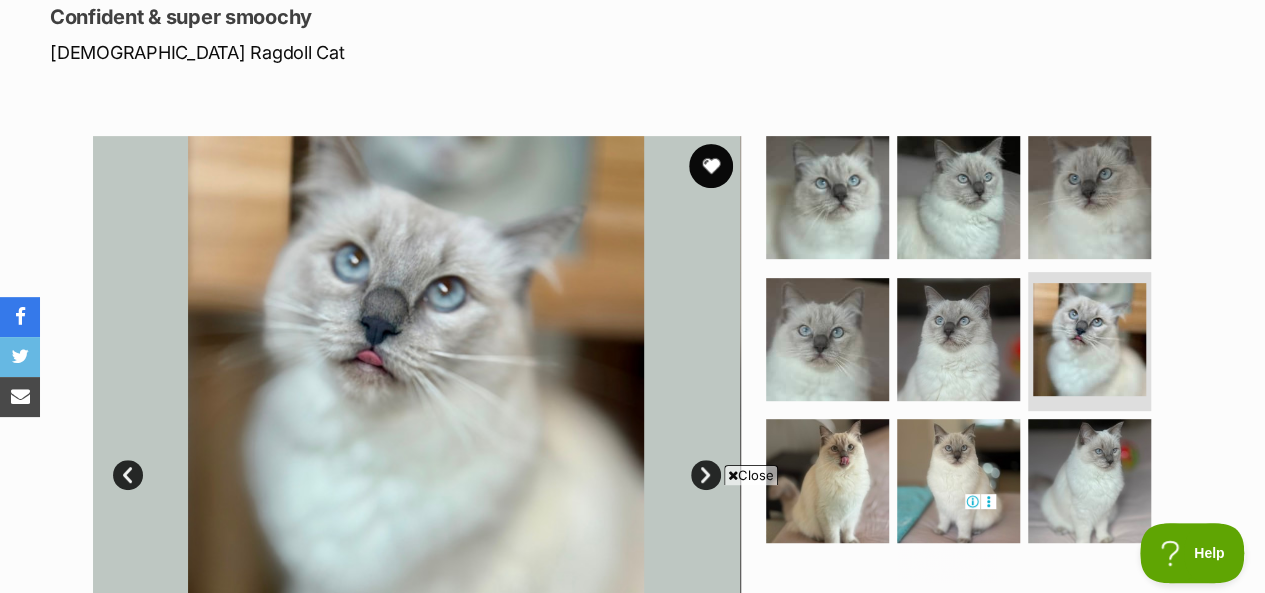 click at bounding box center [711, 166] 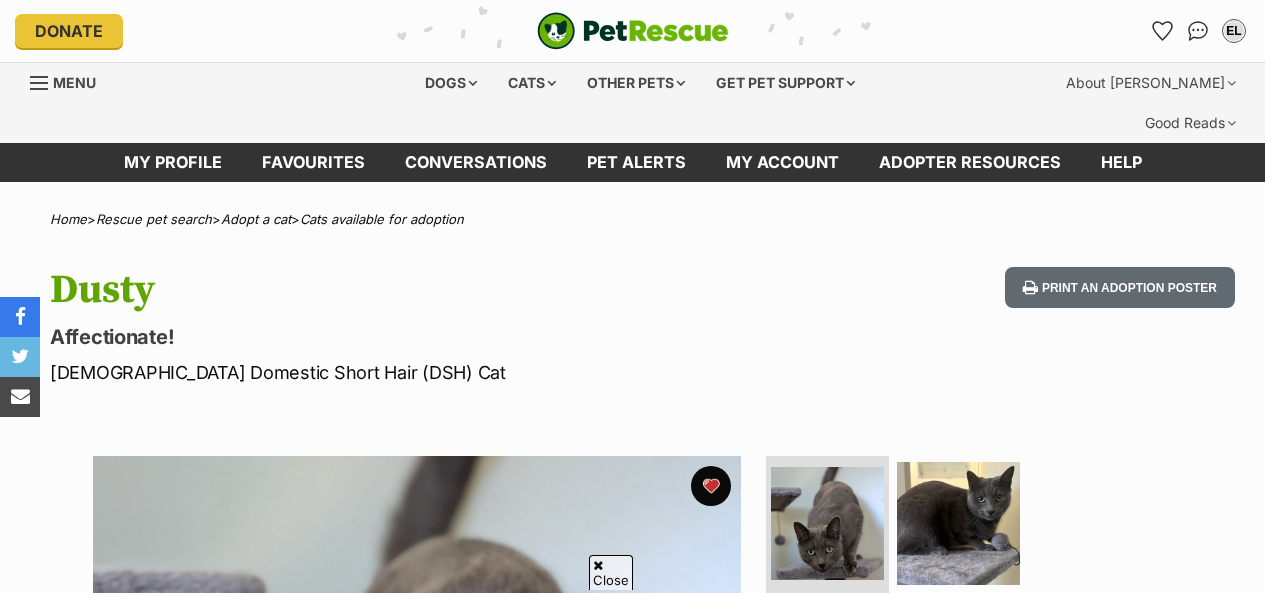 scroll, scrollTop: 558, scrollLeft: 0, axis: vertical 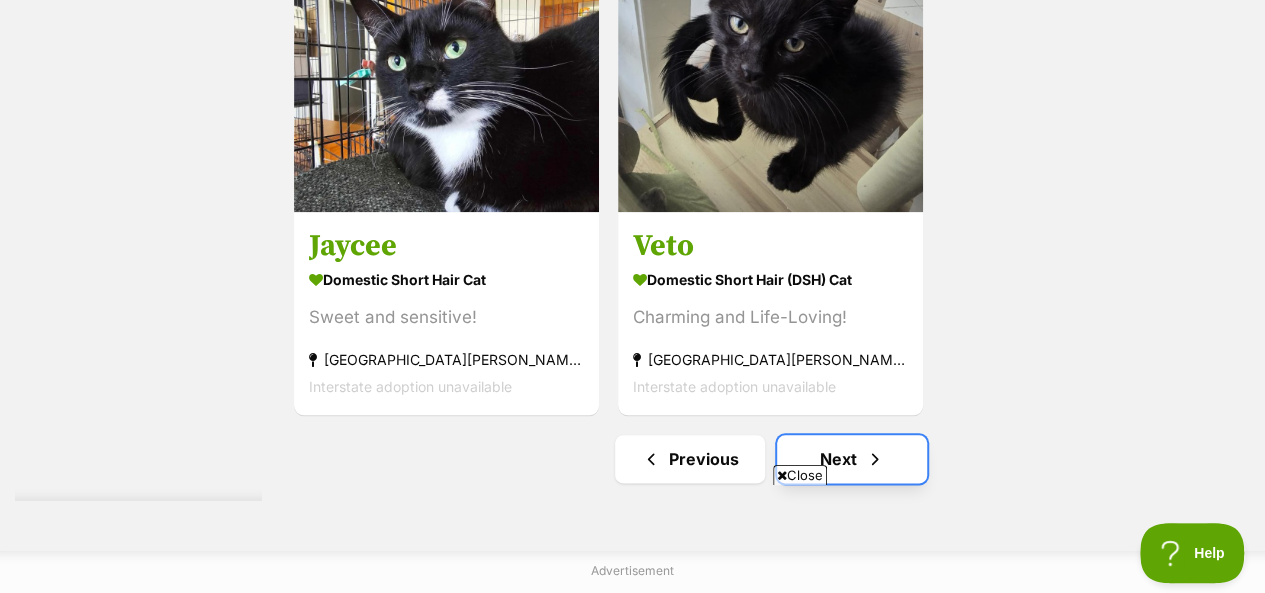 click on "Next" at bounding box center (852, 459) 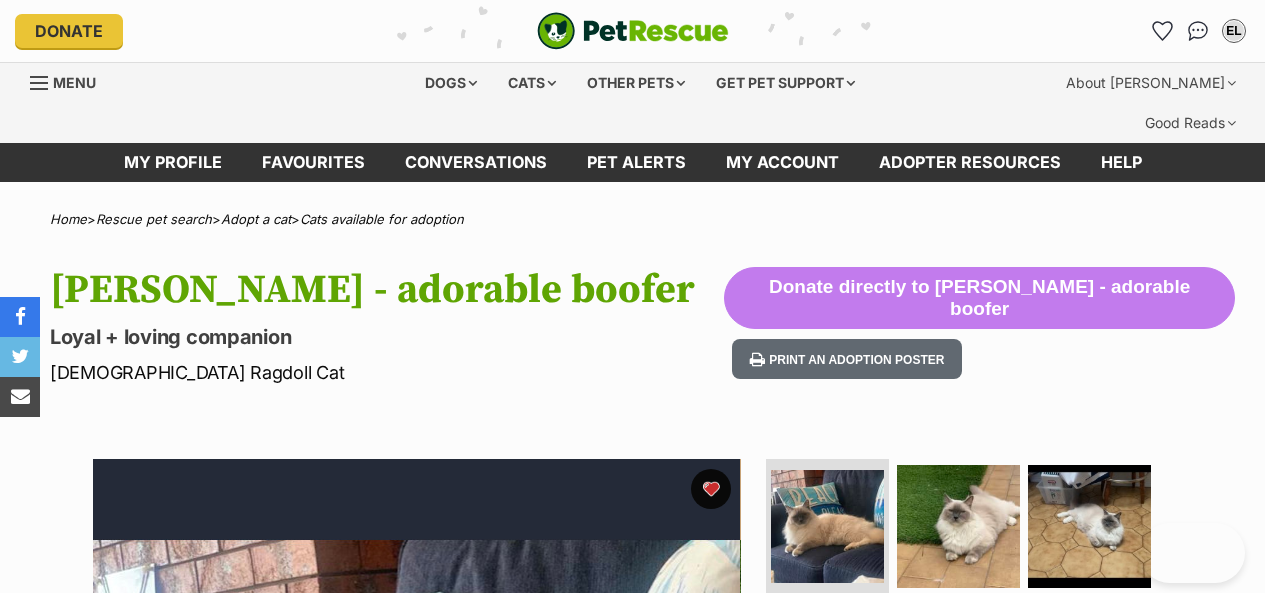 scroll, scrollTop: 0, scrollLeft: 0, axis: both 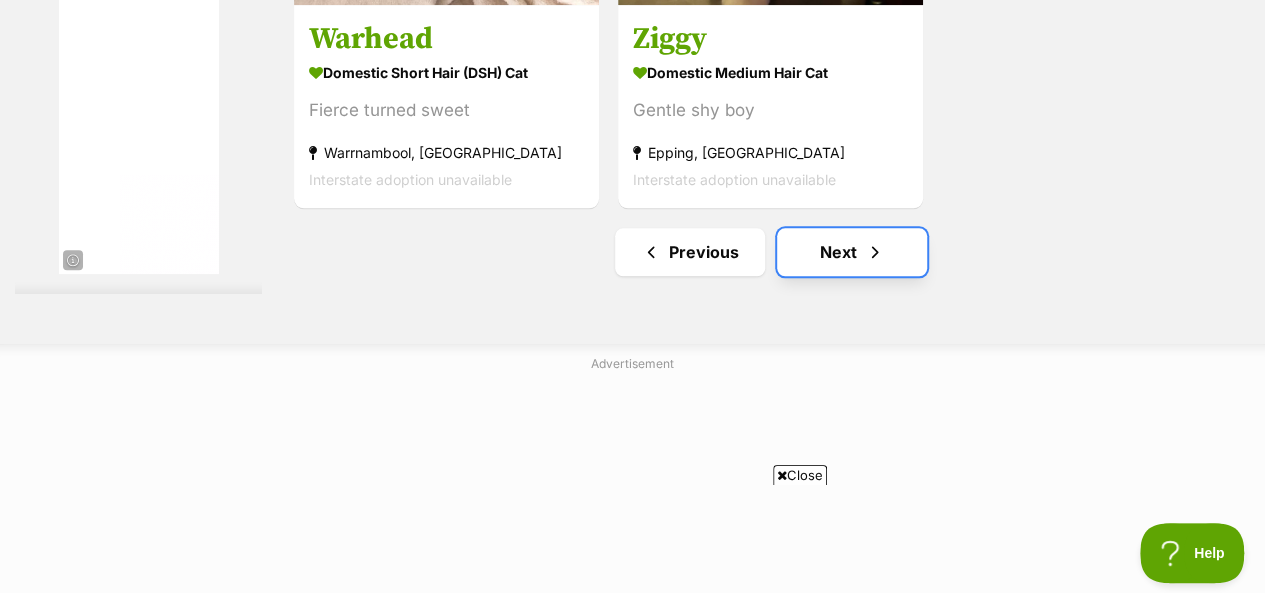 click on "Next" at bounding box center [852, 252] 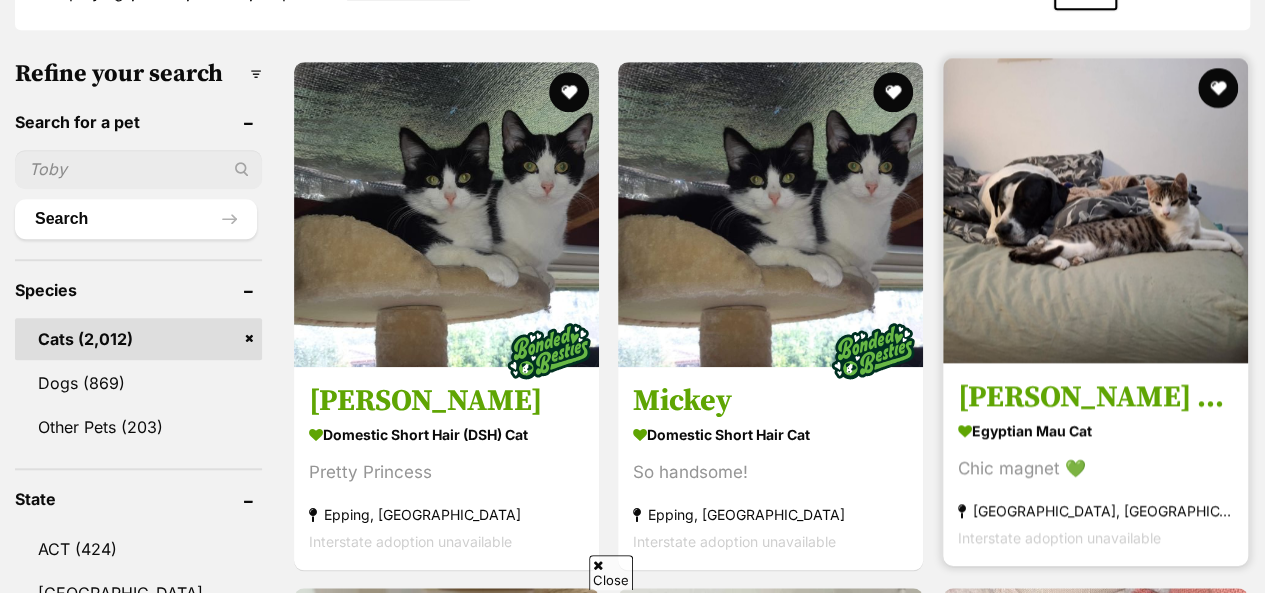 scroll, scrollTop: 680, scrollLeft: 0, axis: vertical 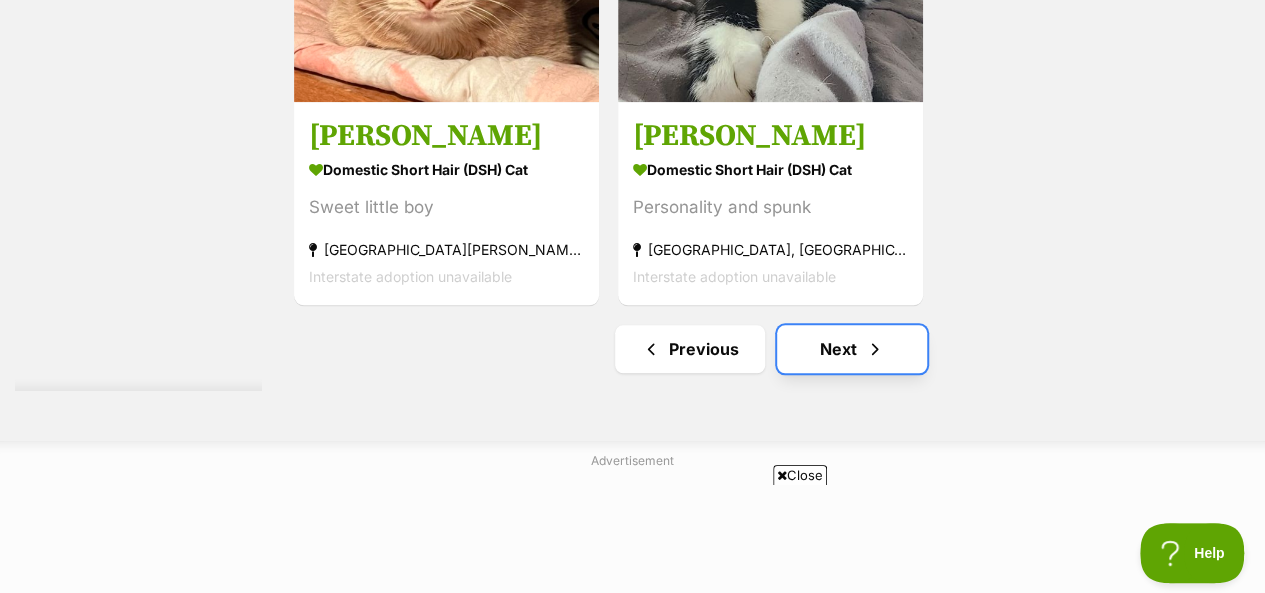click at bounding box center [875, 349] 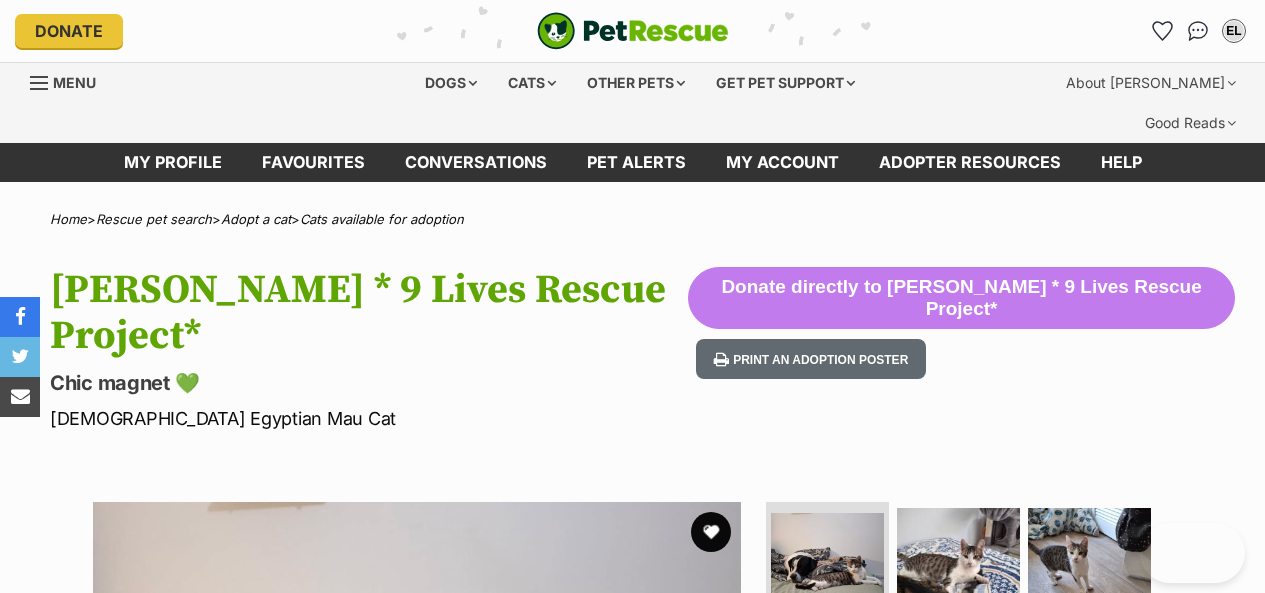 scroll, scrollTop: 0, scrollLeft: 0, axis: both 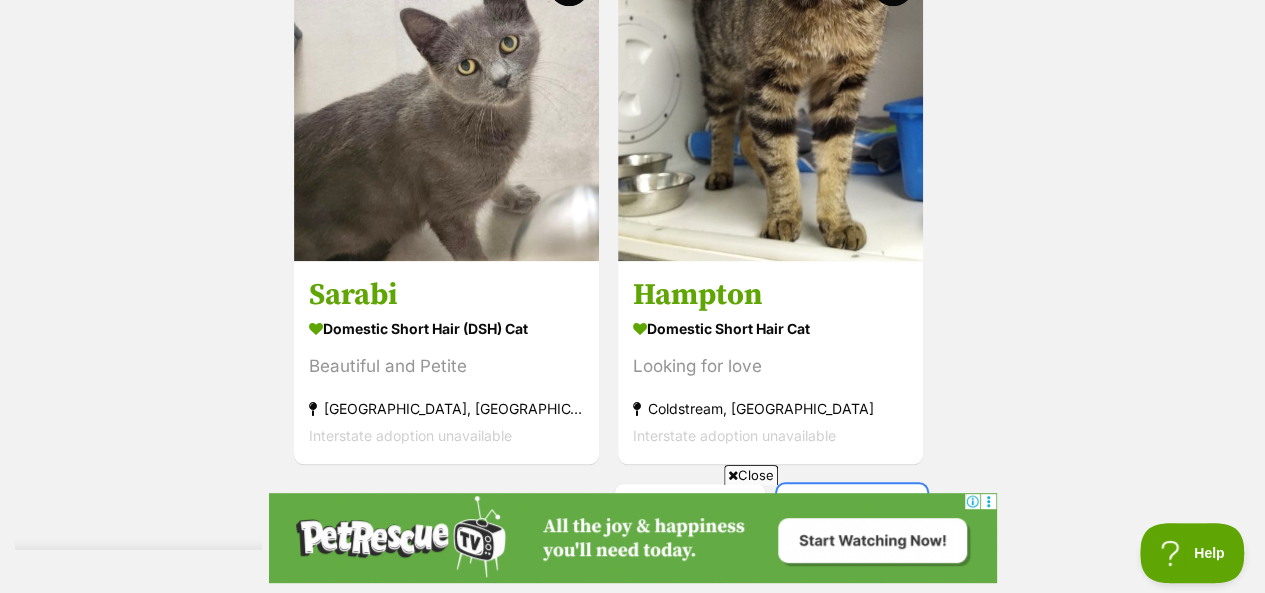 click on "Next" at bounding box center [852, 508] 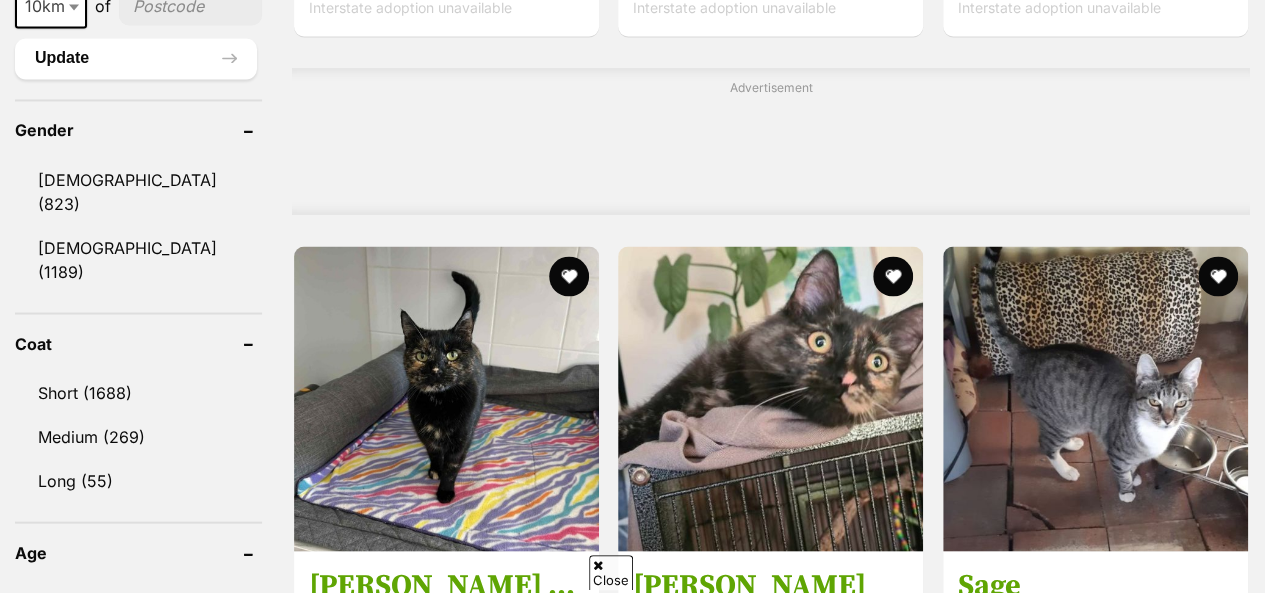 scroll, scrollTop: 2016, scrollLeft: 0, axis: vertical 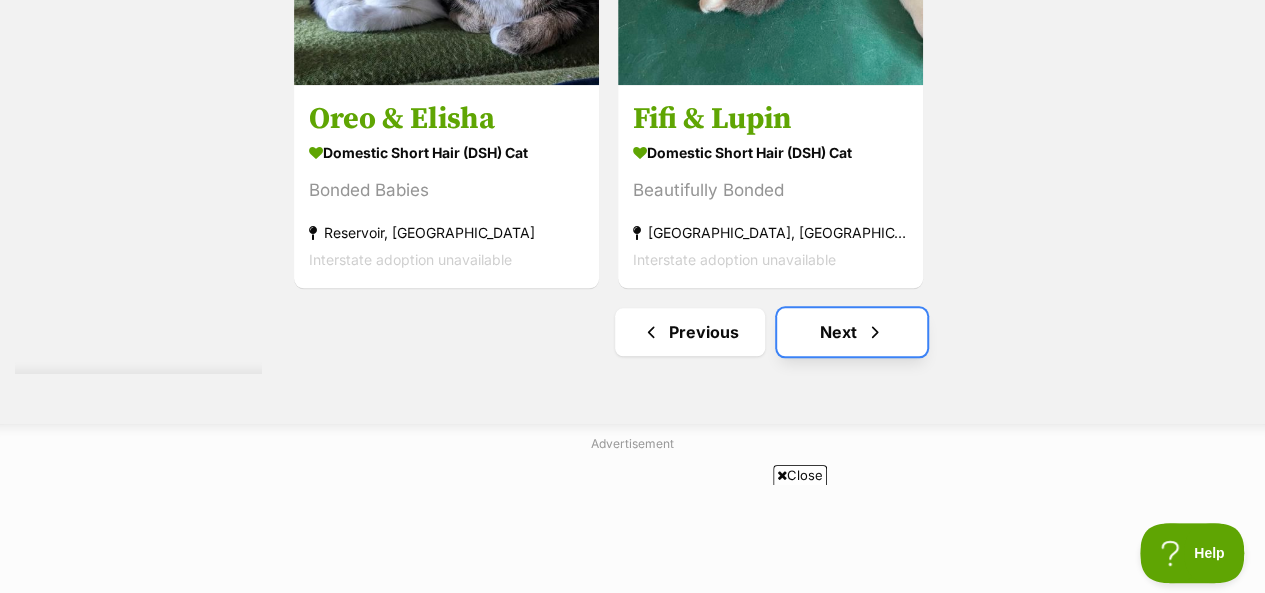click on "Next" at bounding box center [852, 332] 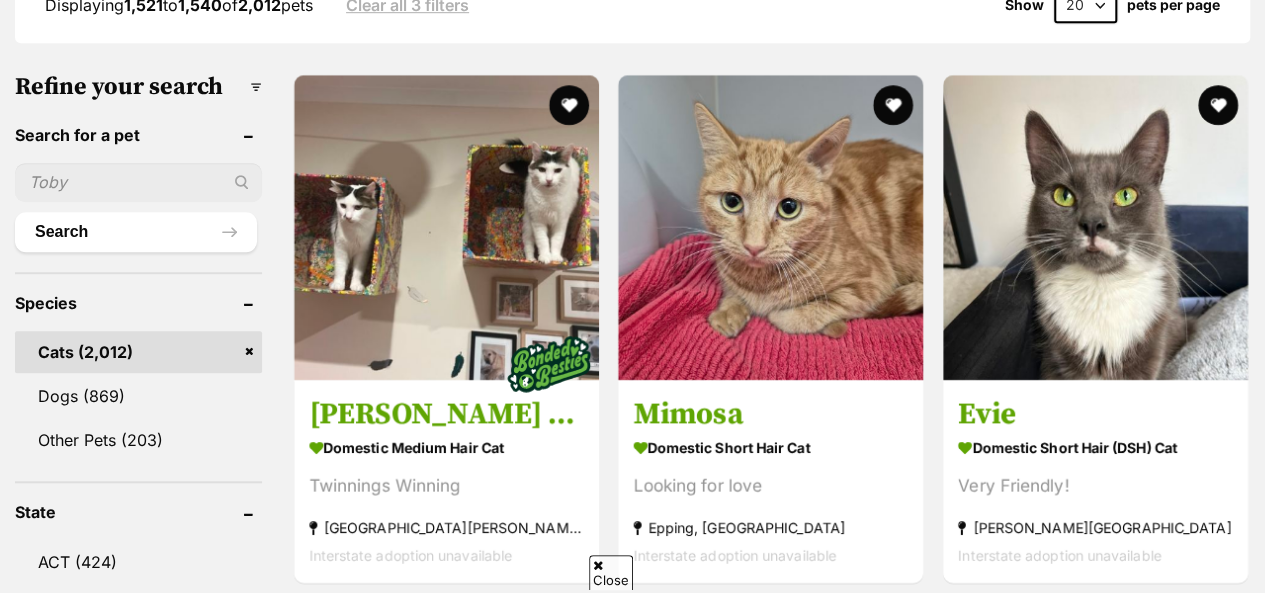 scroll, scrollTop: 680, scrollLeft: 0, axis: vertical 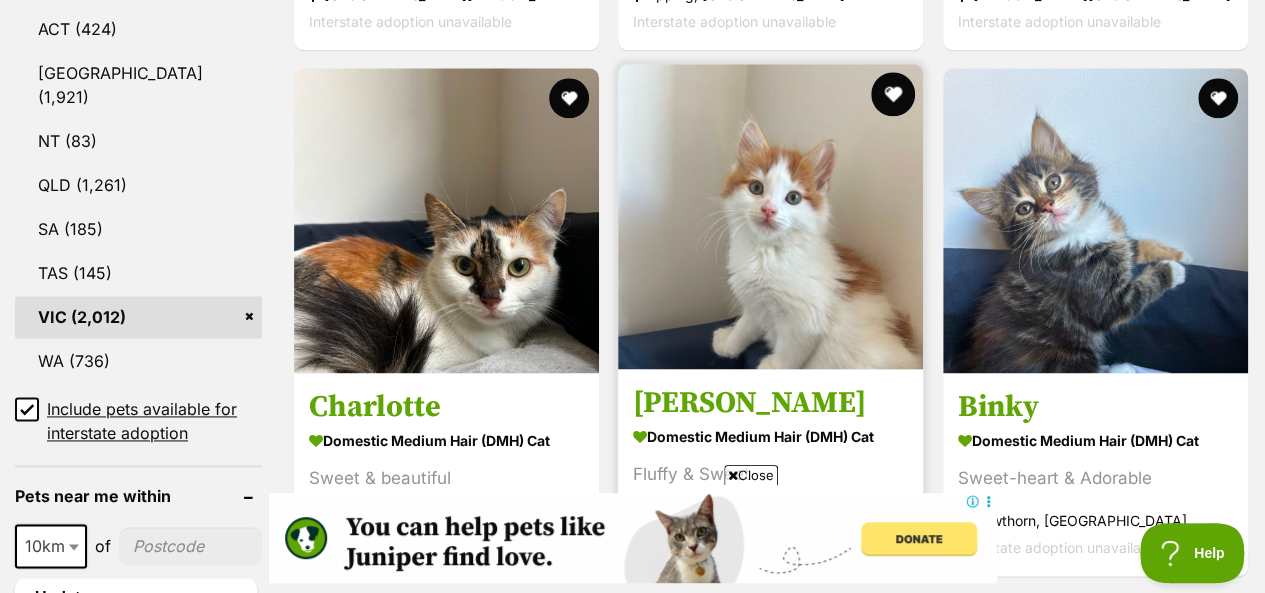 click at bounding box center [894, 94] 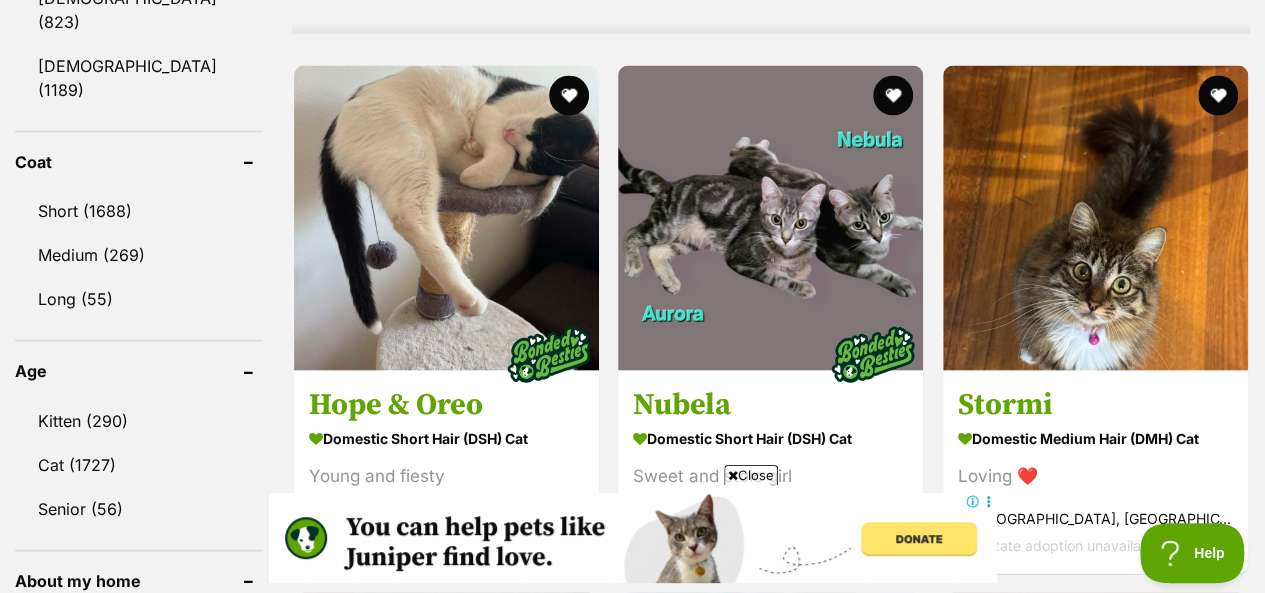 scroll, scrollTop: 1920, scrollLeft: 0, axis: vertical 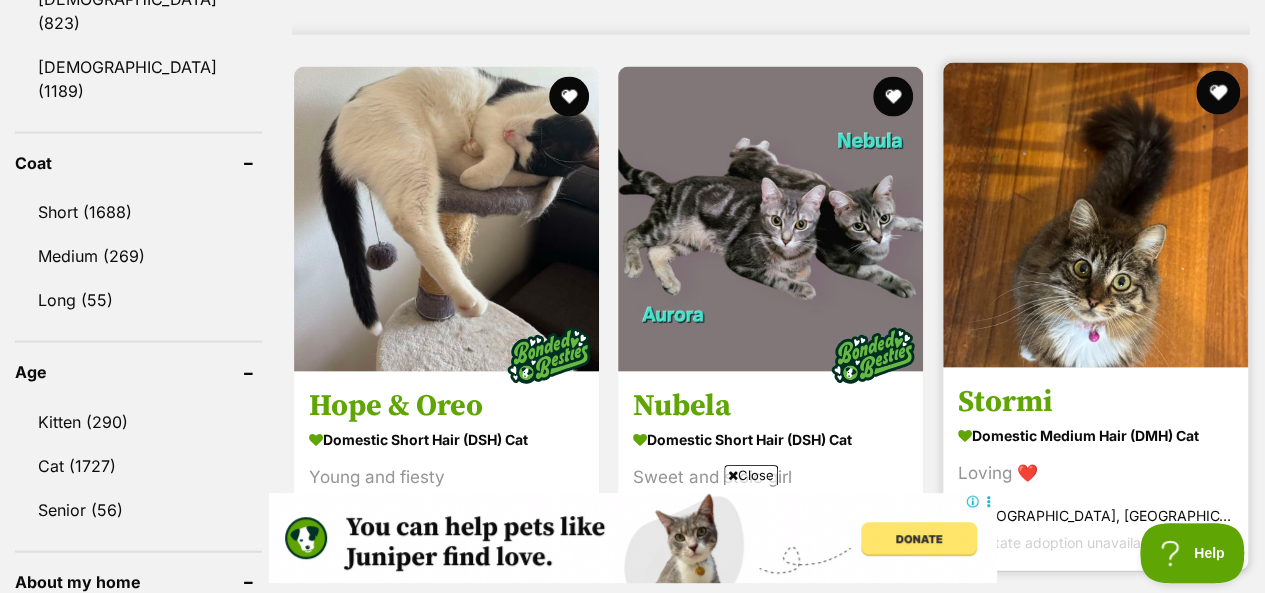 click at bounding box center [1218, 93] 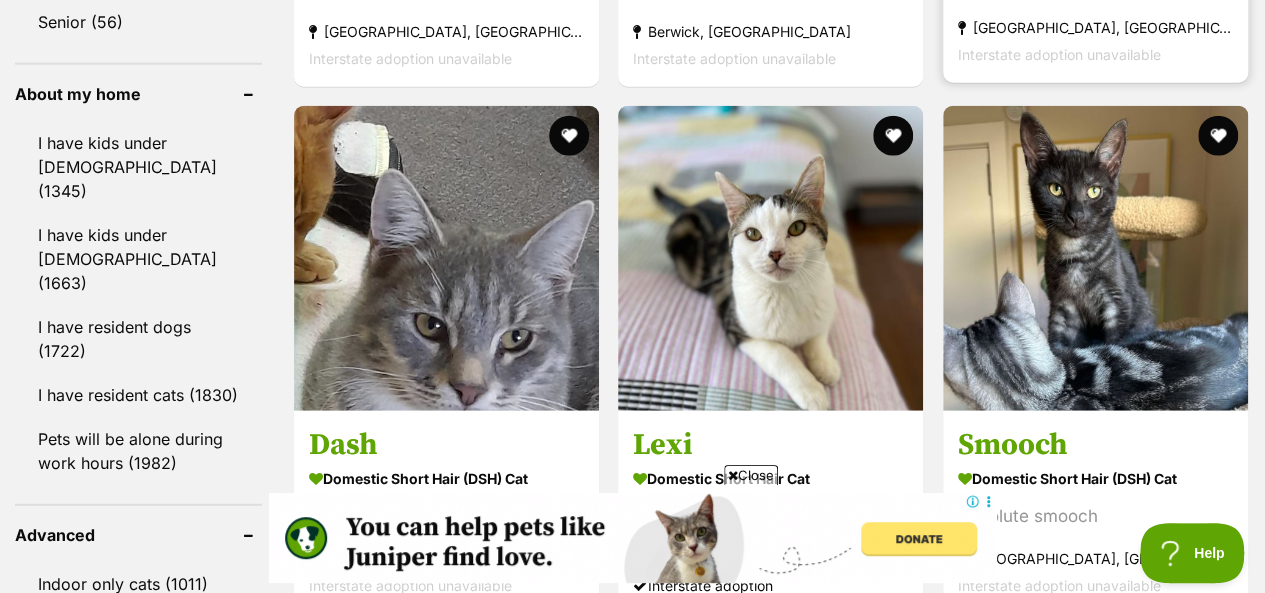 scroll, scrollTop: 2320, scrollLeft: 0, axis: vertical 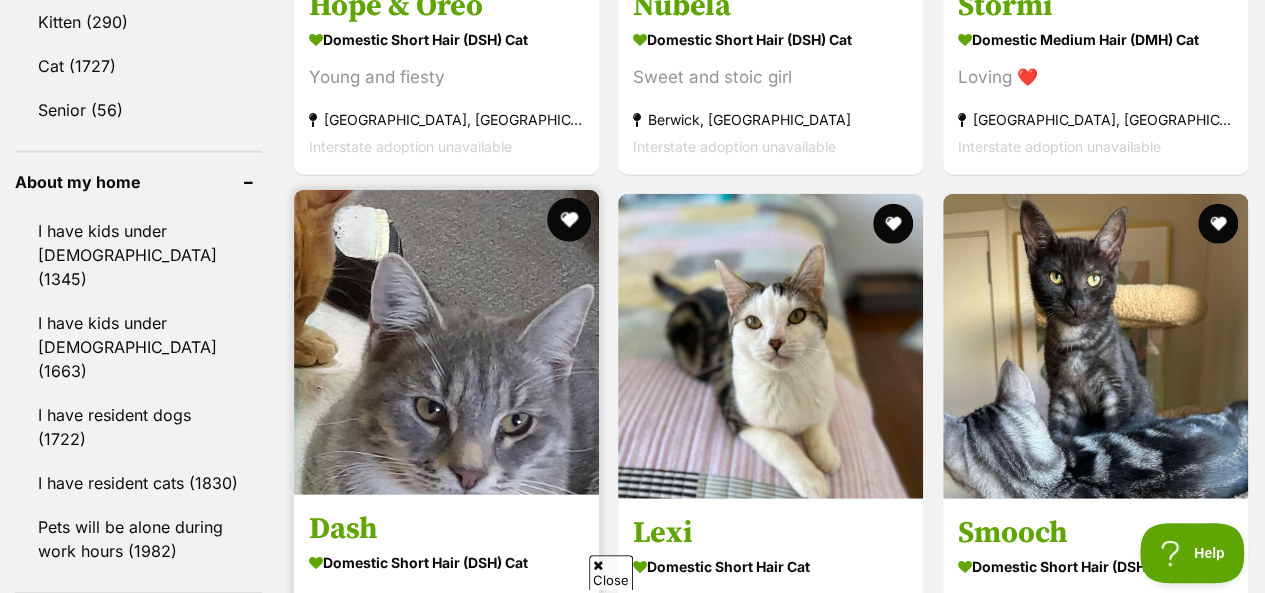 click at bounding box center [569, 220] 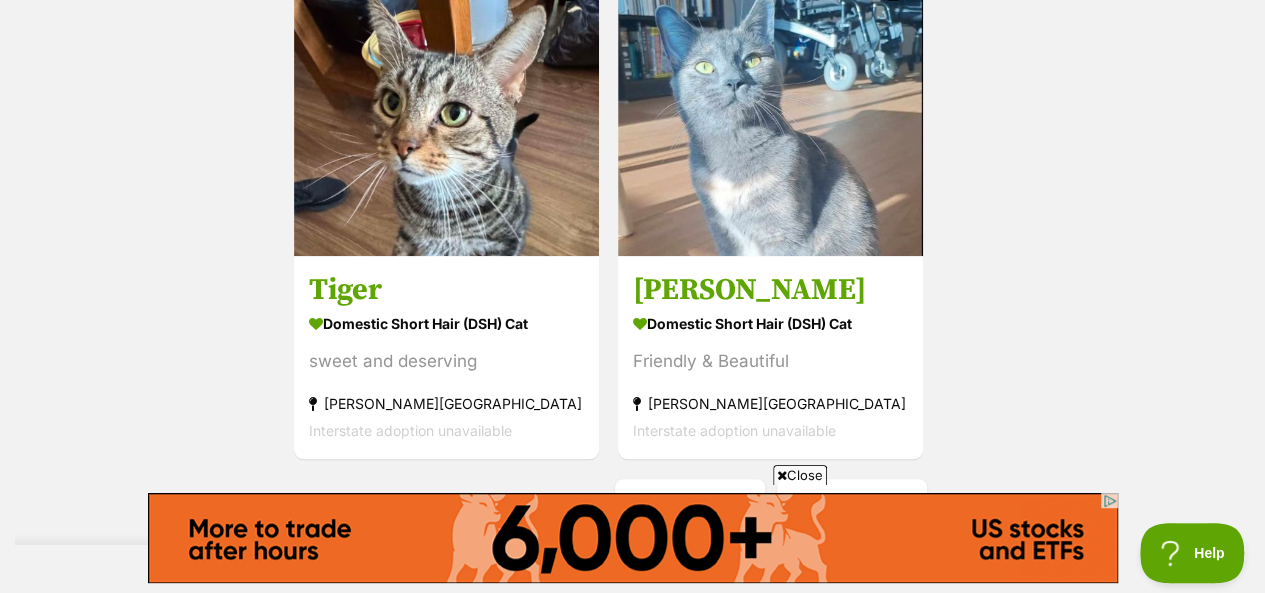 scroll, scrollTop: 4560, scrollLeft: 0, axis: vertical 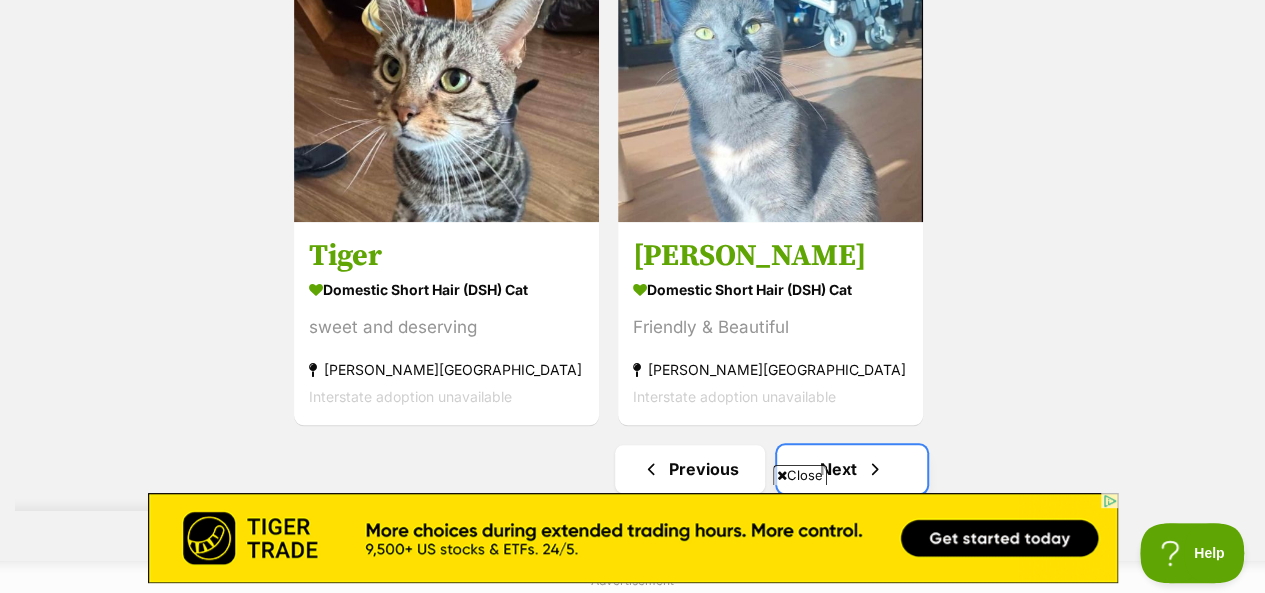 click on "Next" at bounding box center (852, 469) 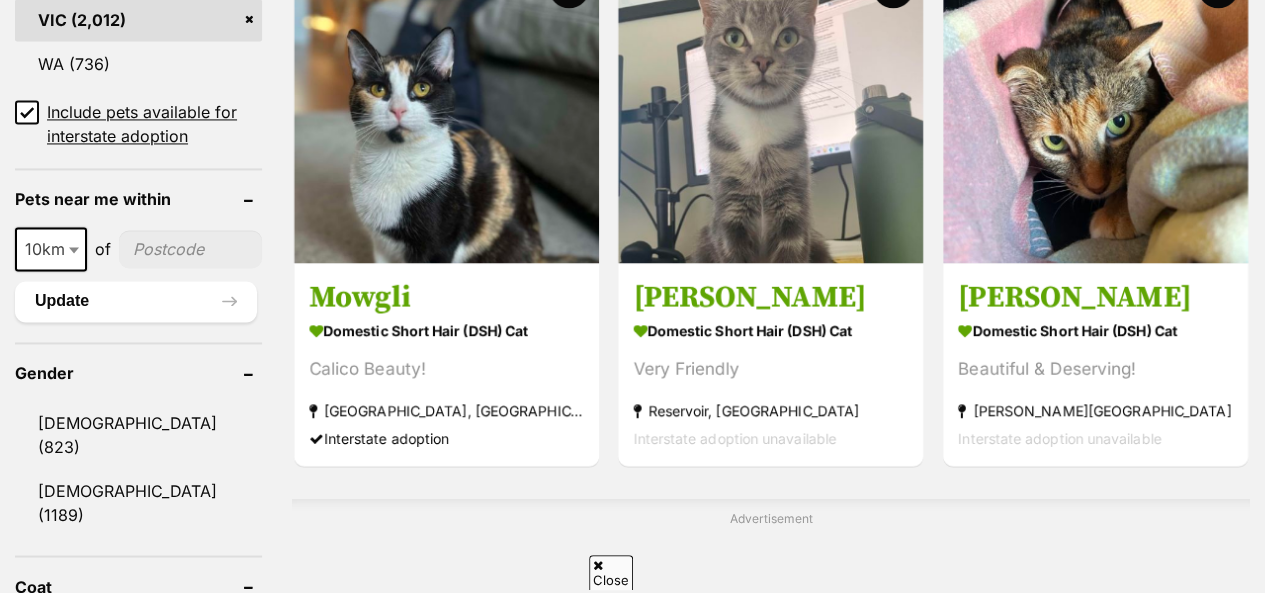 scroll, scrollTop: 1497, scrollLeft: 0, axis: vertical 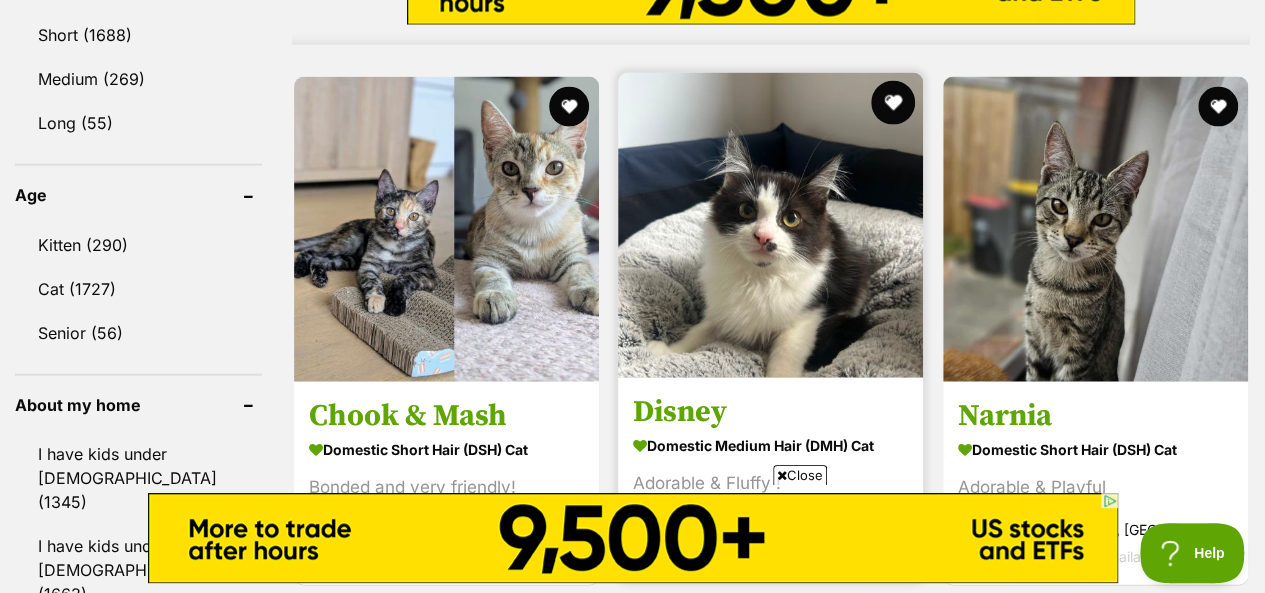click at bounding box center (894, 103) 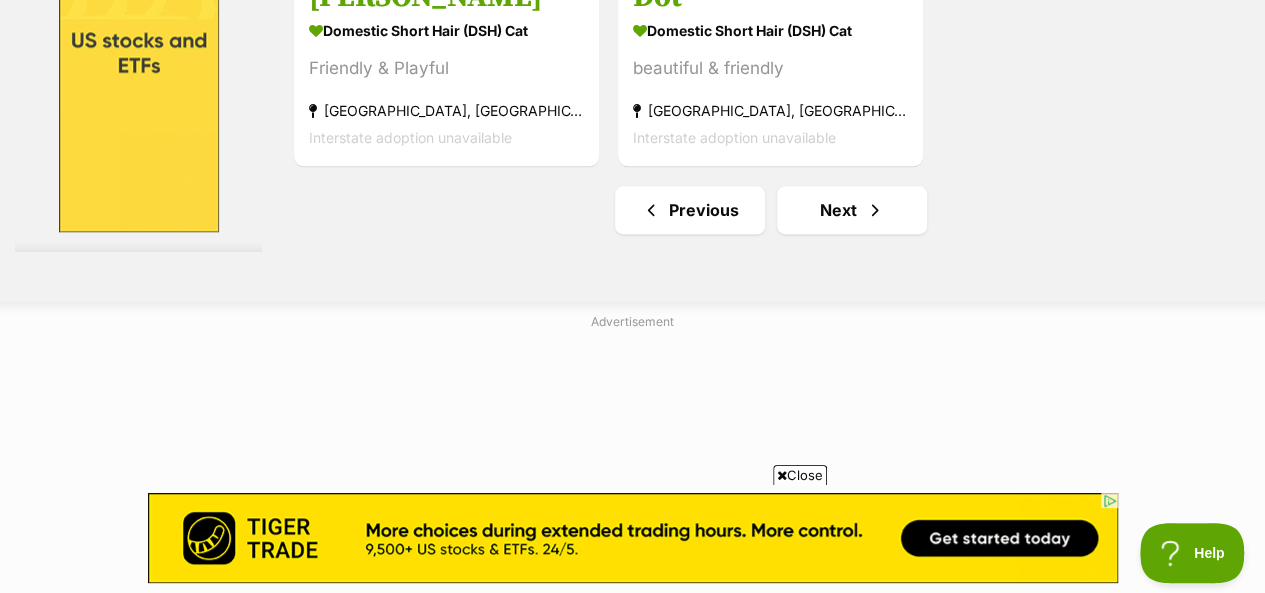 scroll, scrollTop: 5017, scrollLeft: 0, axis: vertical 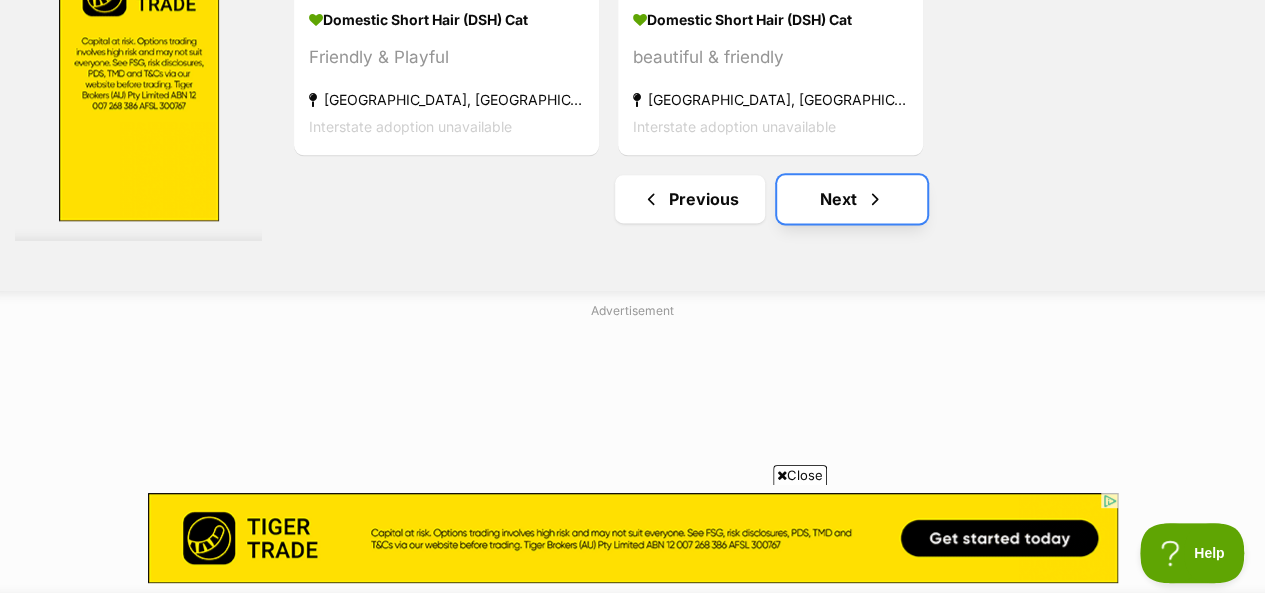 click on "Next" at bounding box center [852, 199] 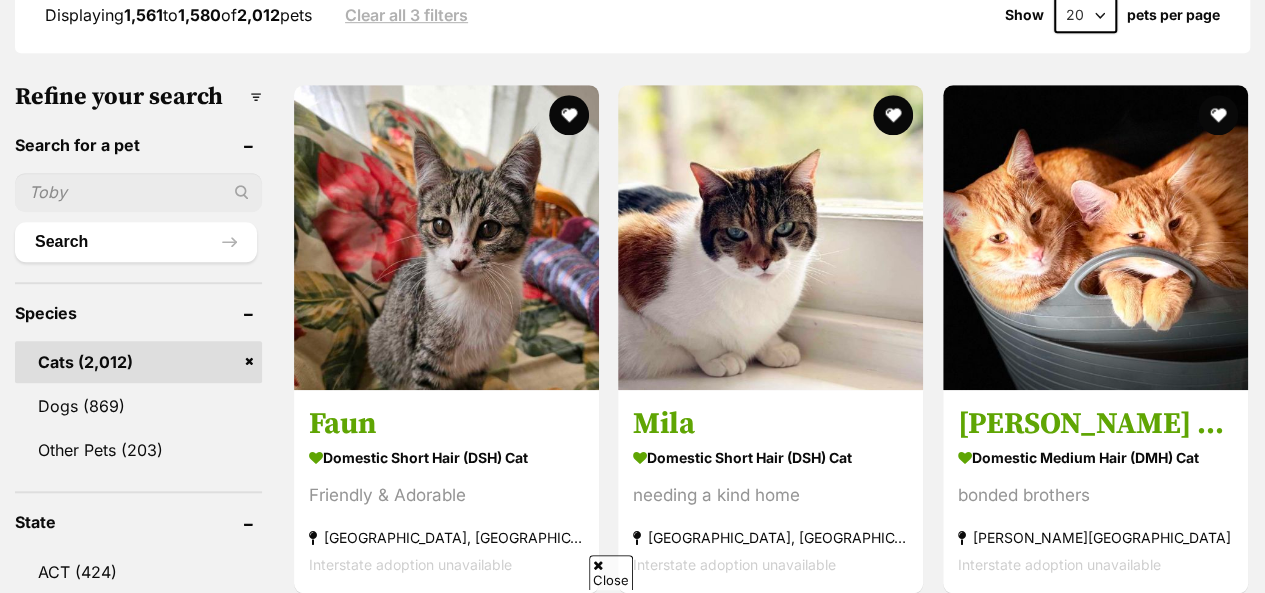 scroll, scrollTop: 663, scrollLeft: 0, axis: vertical 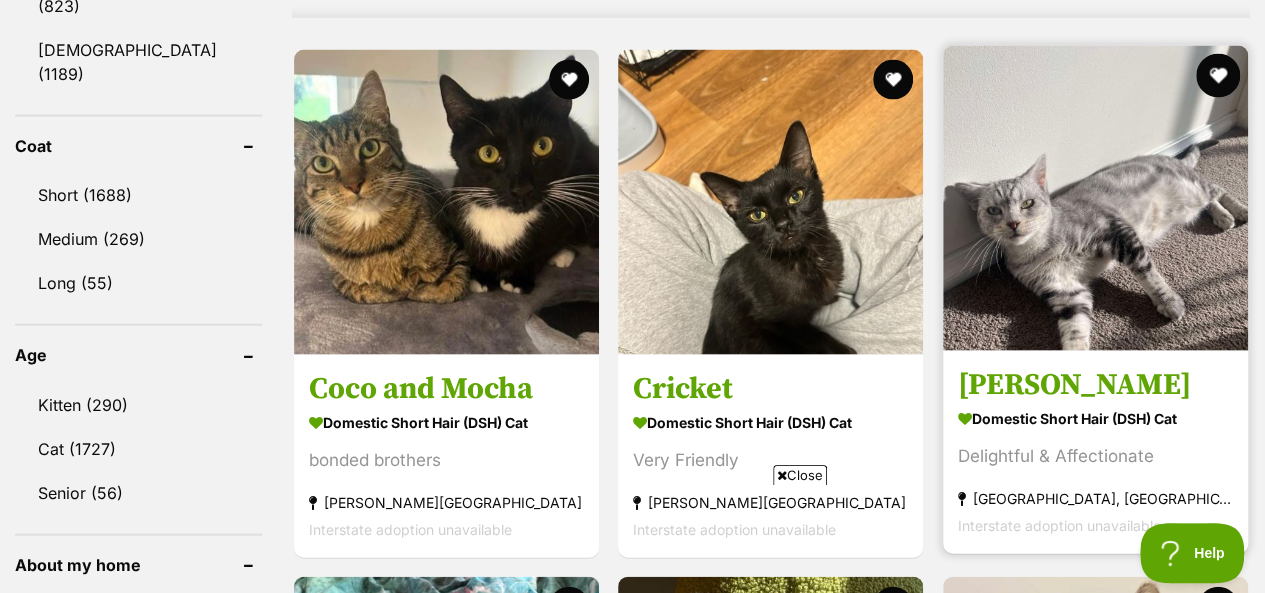 click at bounding box center [1218, 76] 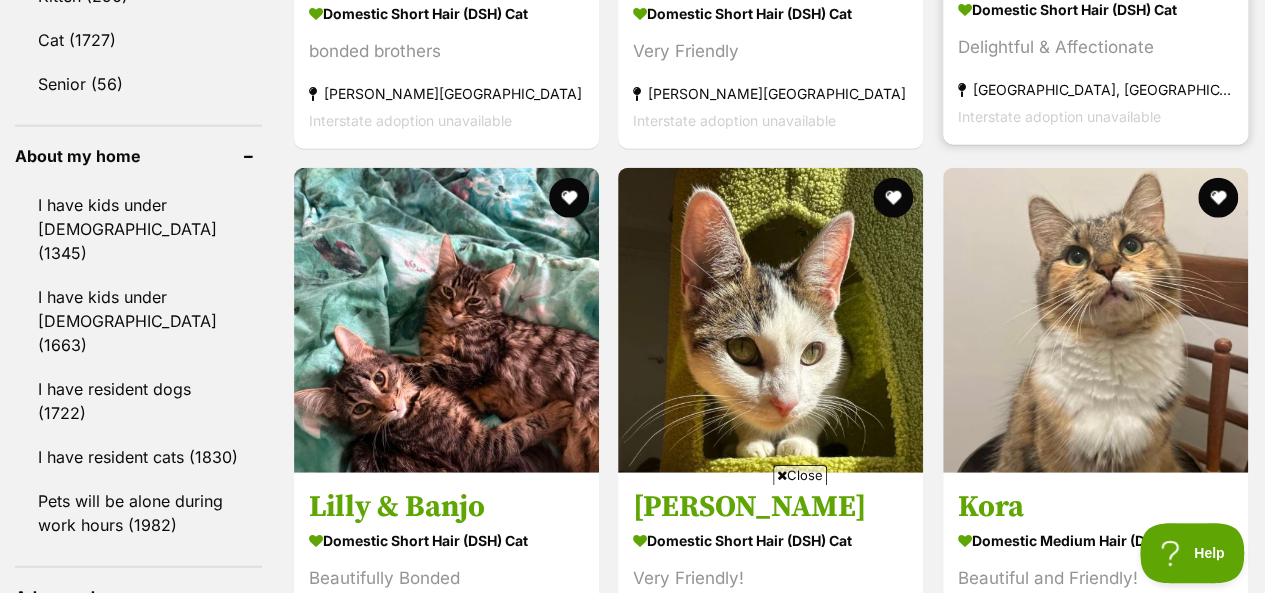 scroll, scrollTop: 2457, scrollLeft: 0, axis: vertical 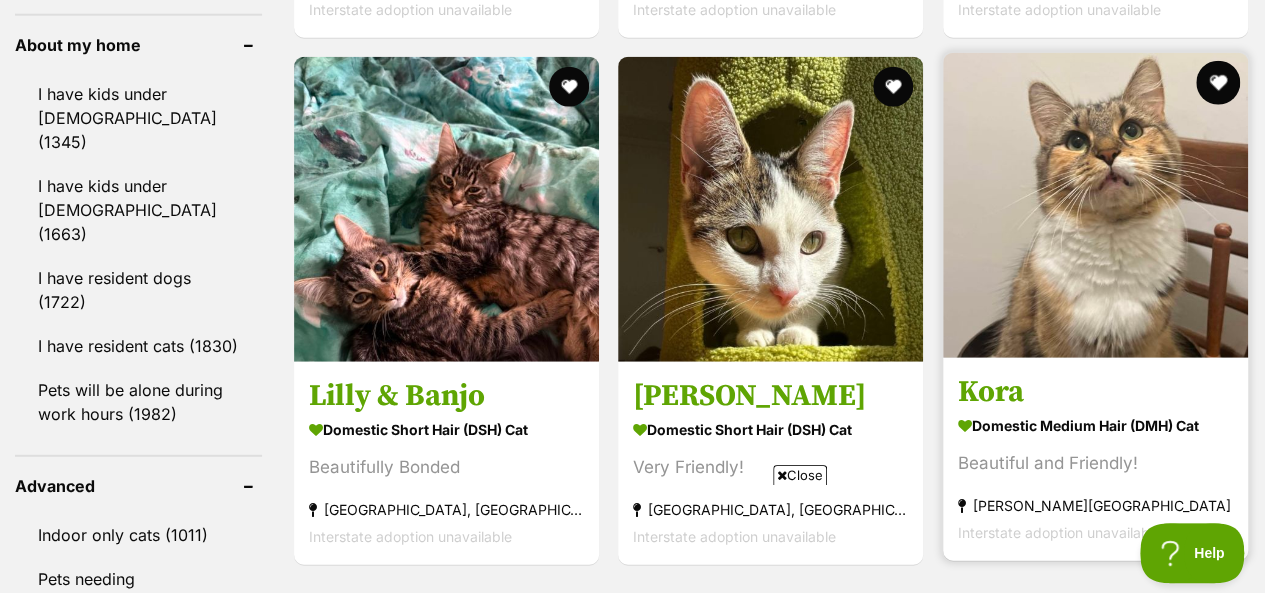 click at bounding box center [1218, 83] 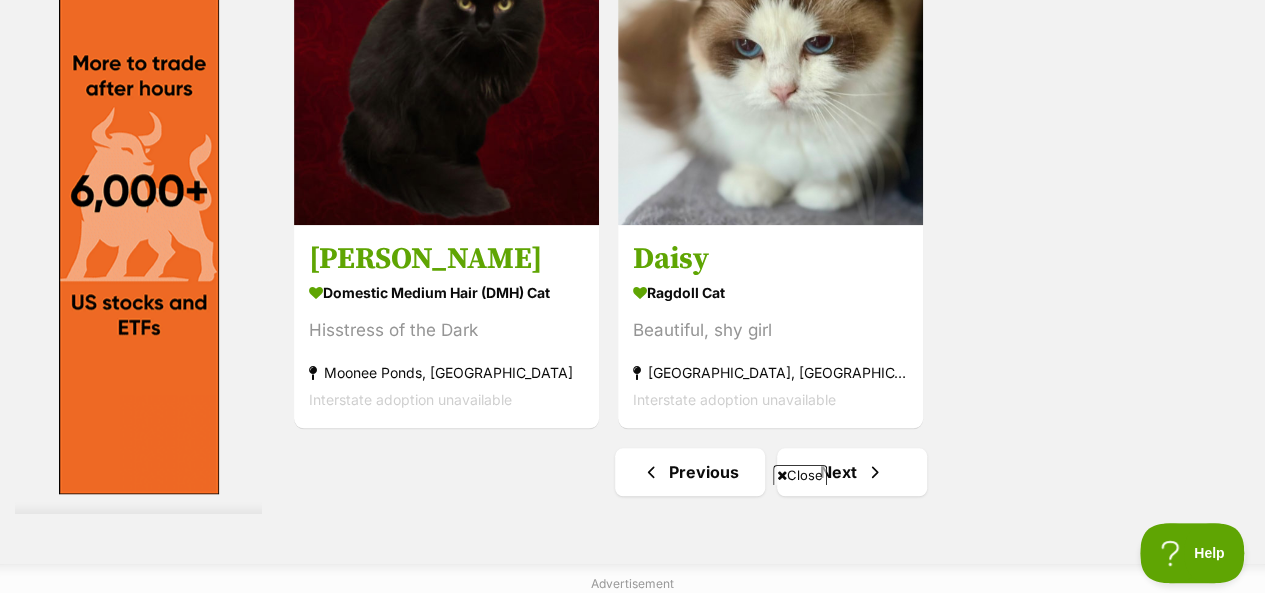scroll, scrollTop: 4577, scrollLeft: 0, axis: vertical 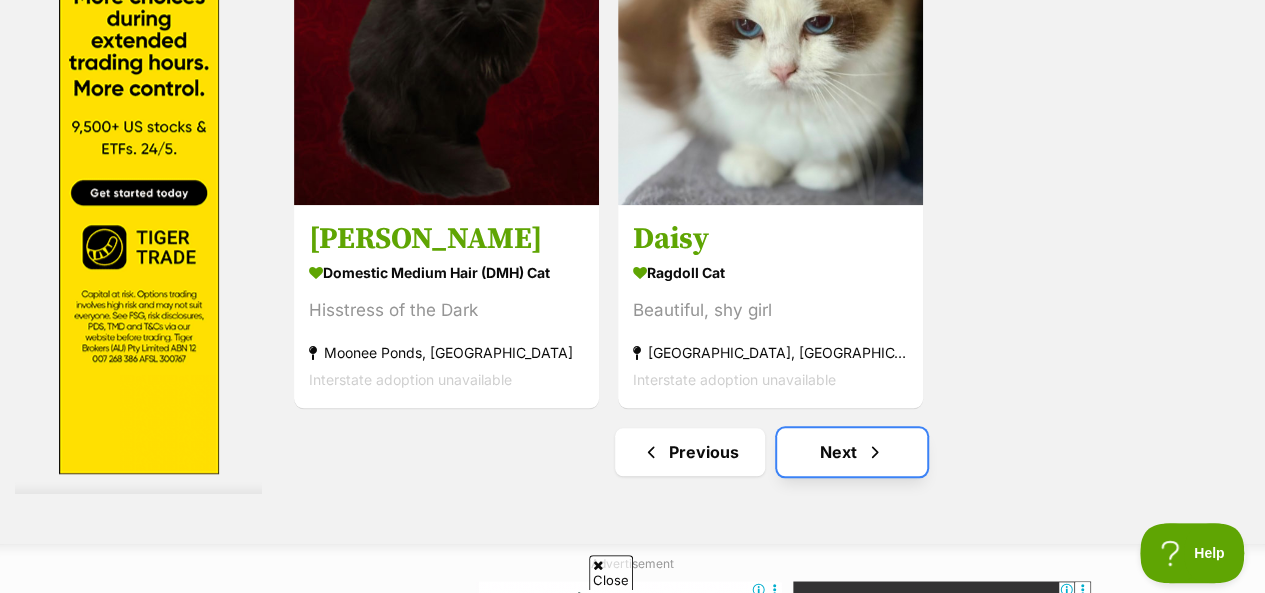 click on "Next" at bounding box center (852, 452) 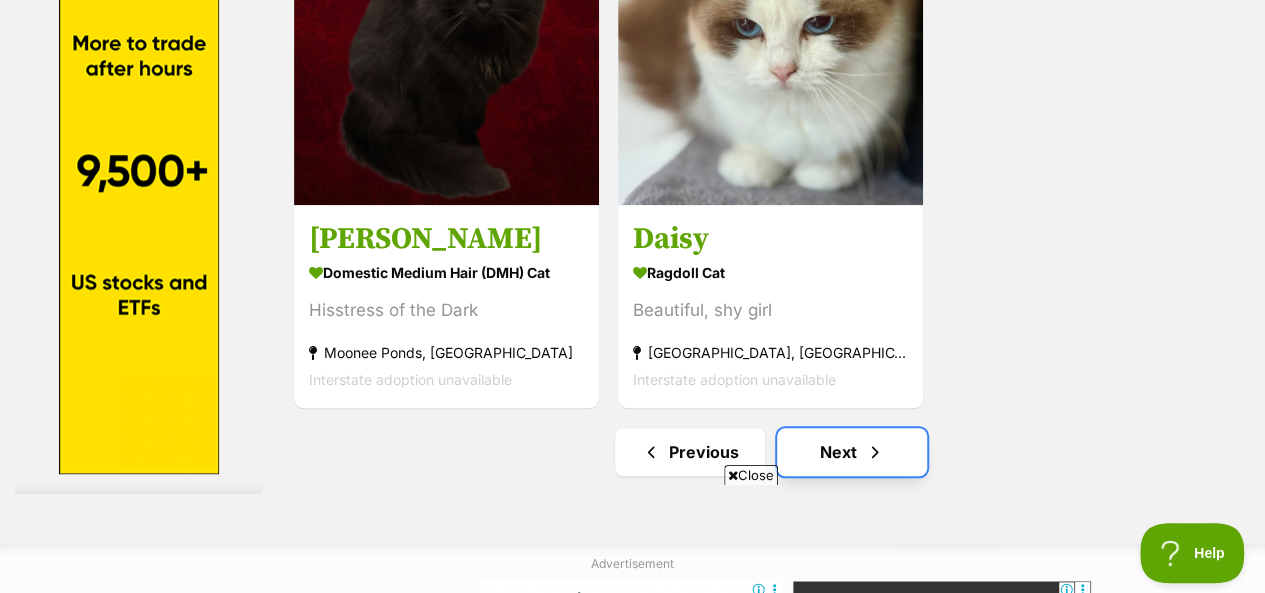 scroll, scrollTop: 0, scrollLeft: 0, axis: both 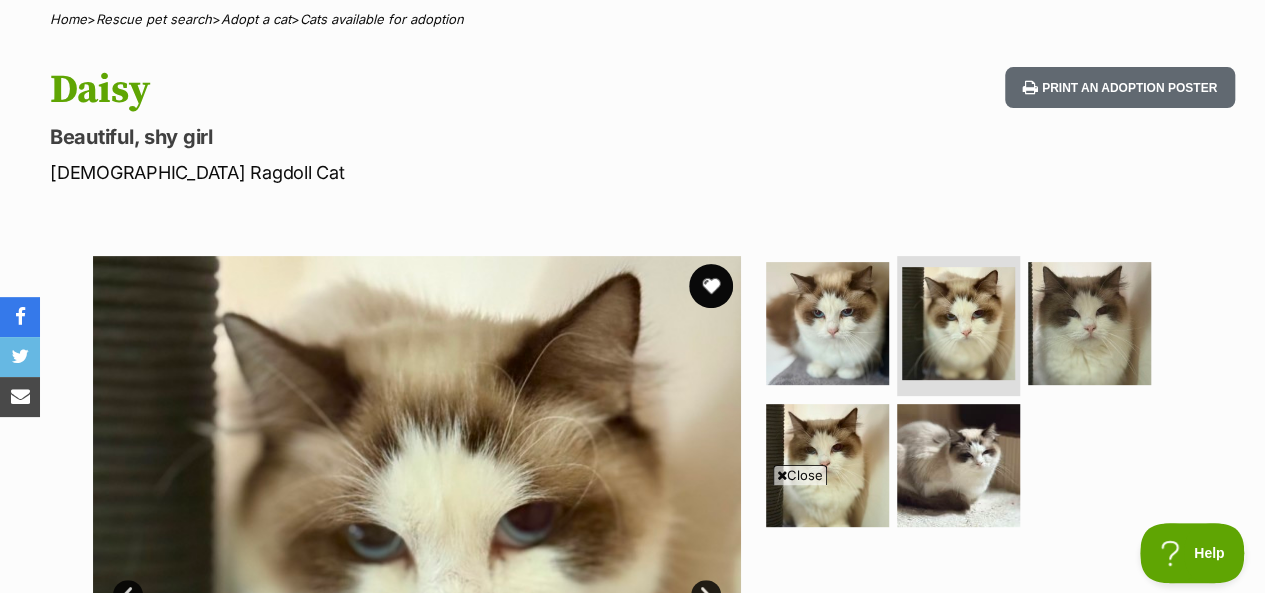 click at bounding box center (711, 286) 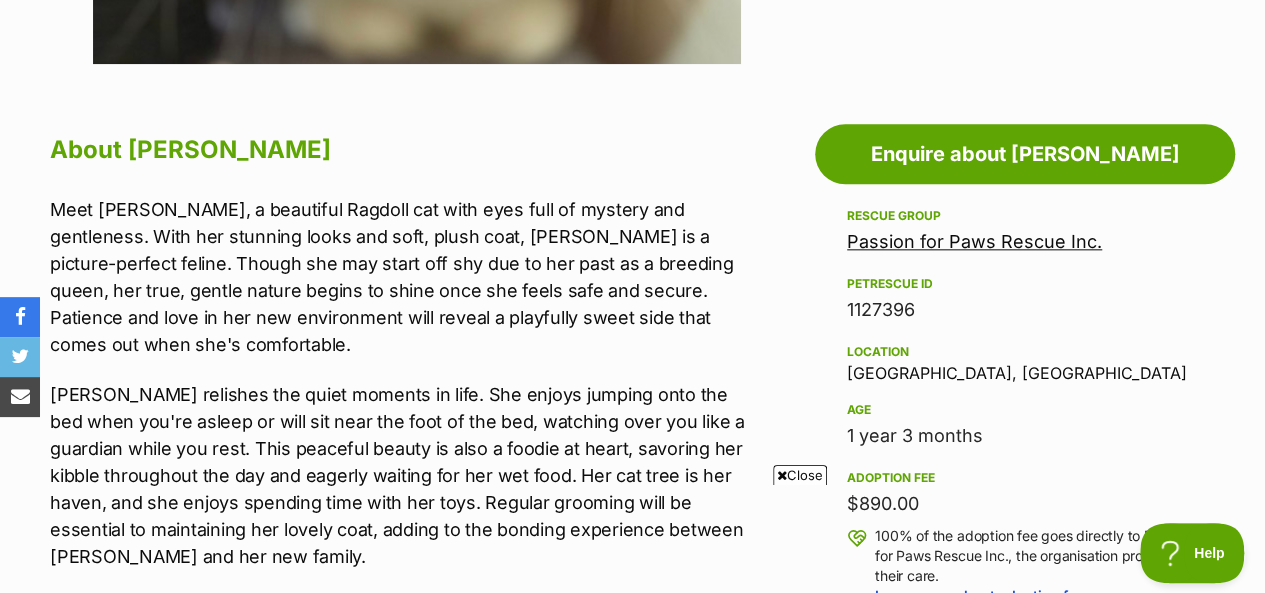 scroll, scrollTop: 1080, scrollLeft: 0, axis: vertical 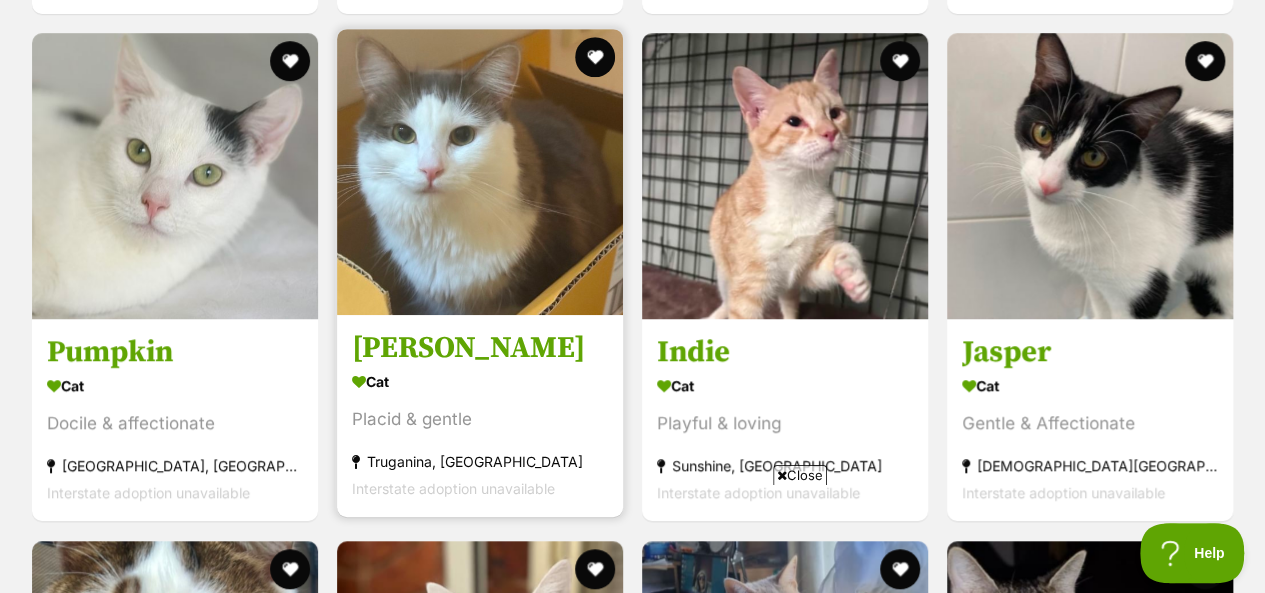 click at bounding box center (480, 172) 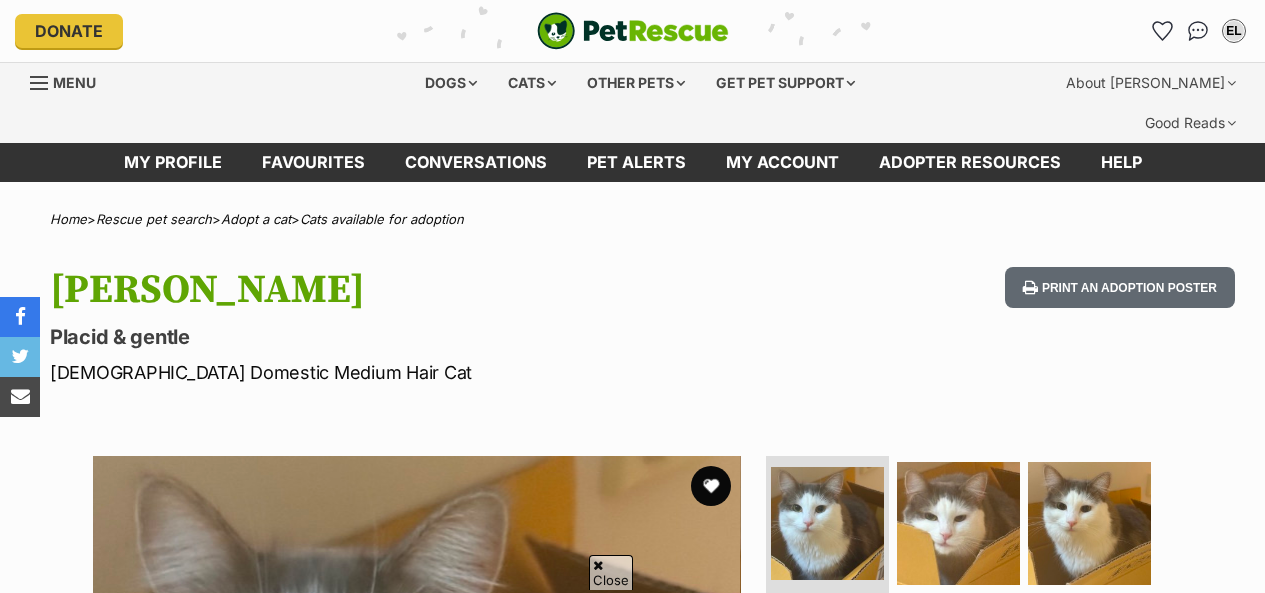 scroll, scrollTop: 640, scrollLeft: 0, axis: vertical 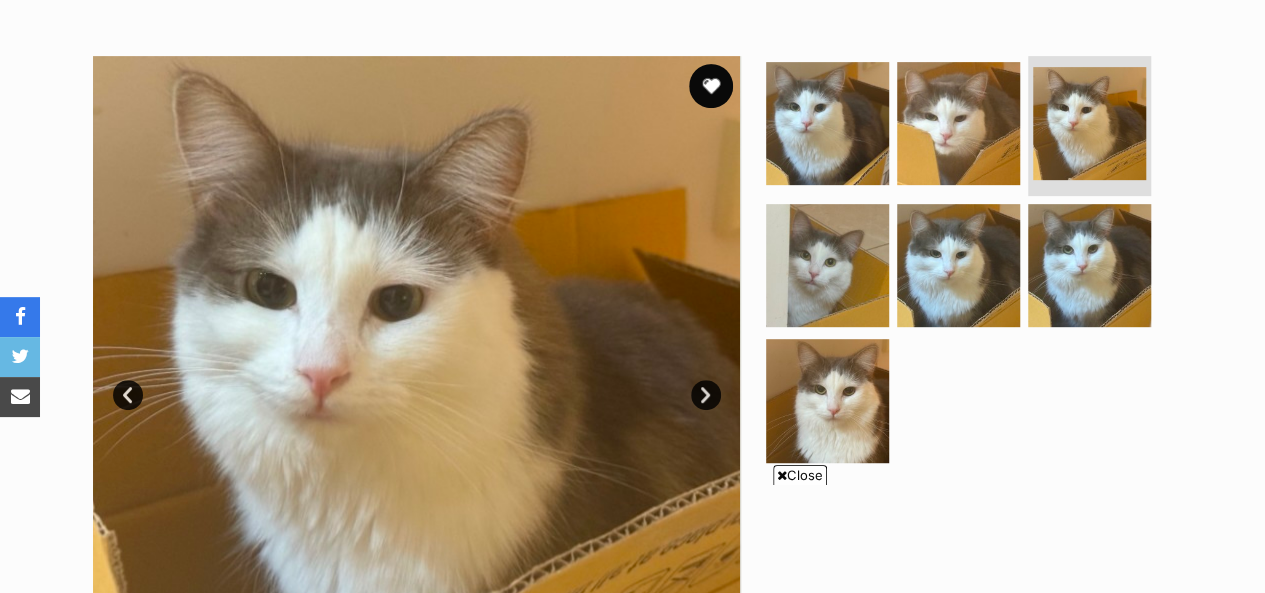click at bounding box center [711, 86] 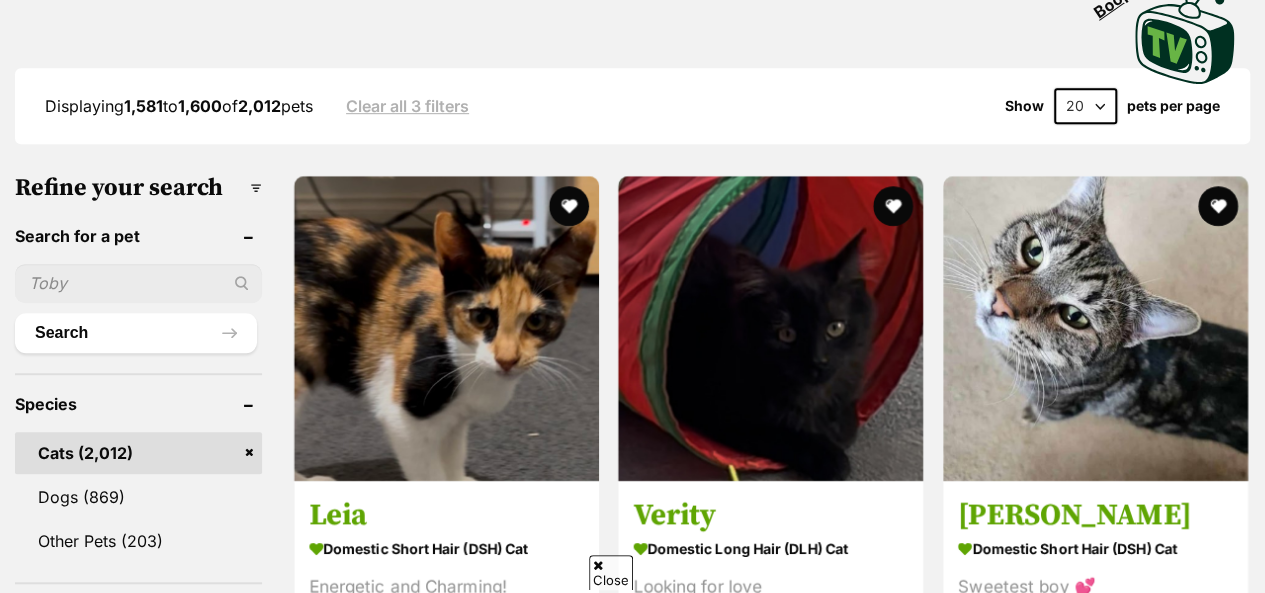 scroll, scrollTop: 757, scrollLeft: 0, axis: vertical 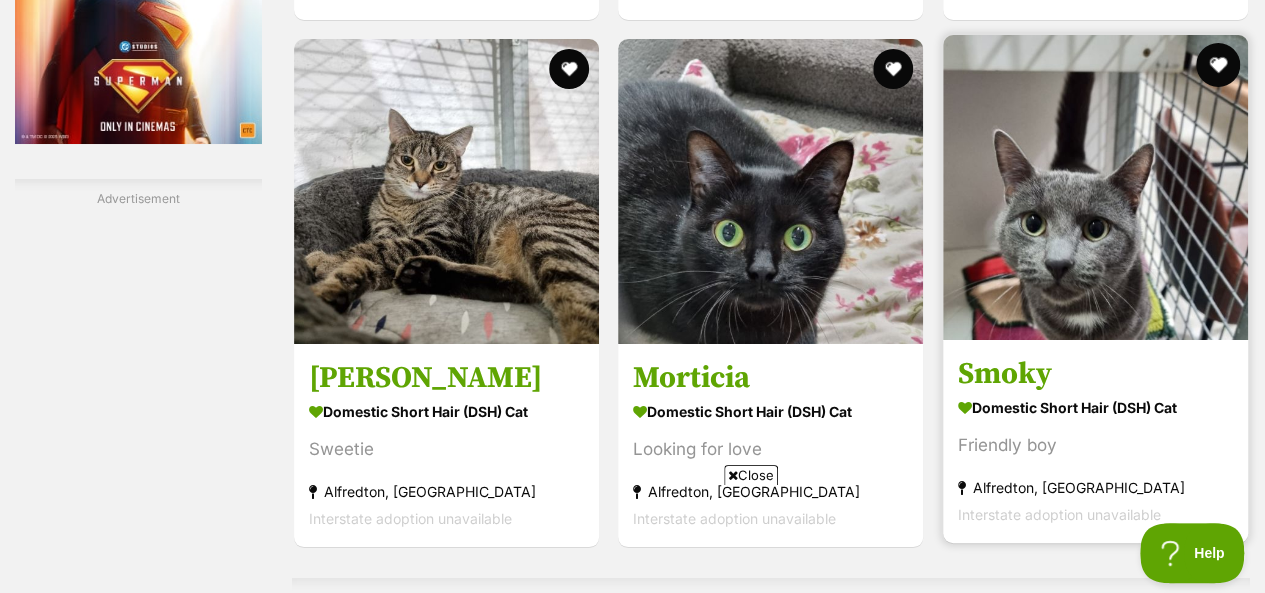 click at bounding box center [1218, 65] 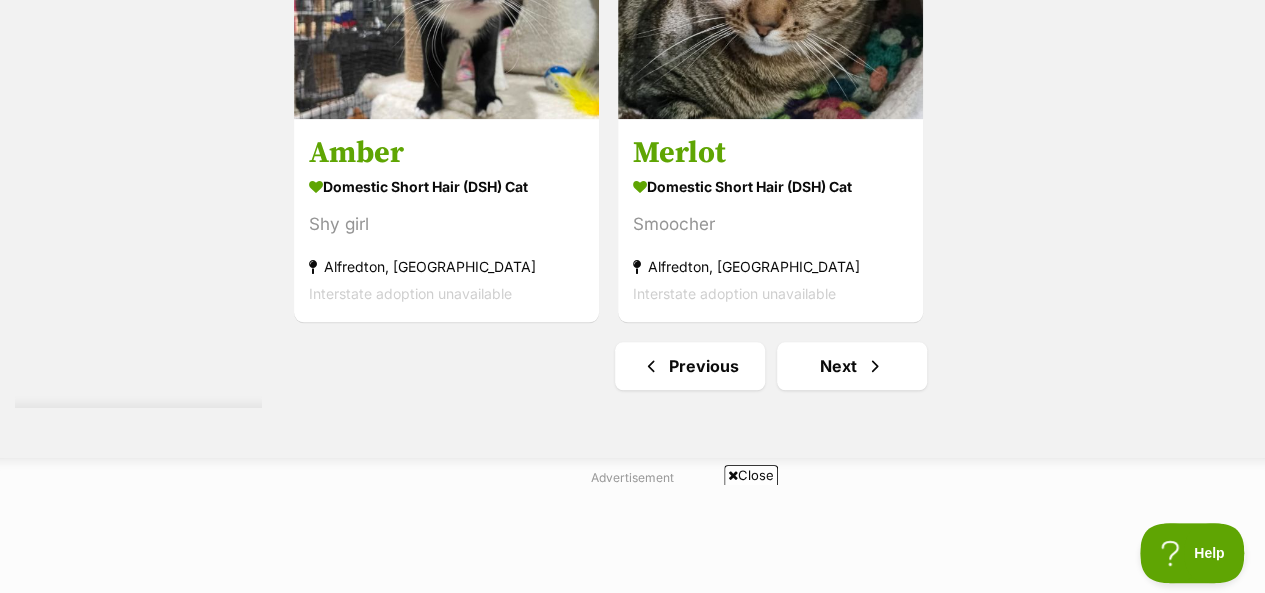 scroll, scrollTop: 4720, scrollLeft: 0, axis: vertical 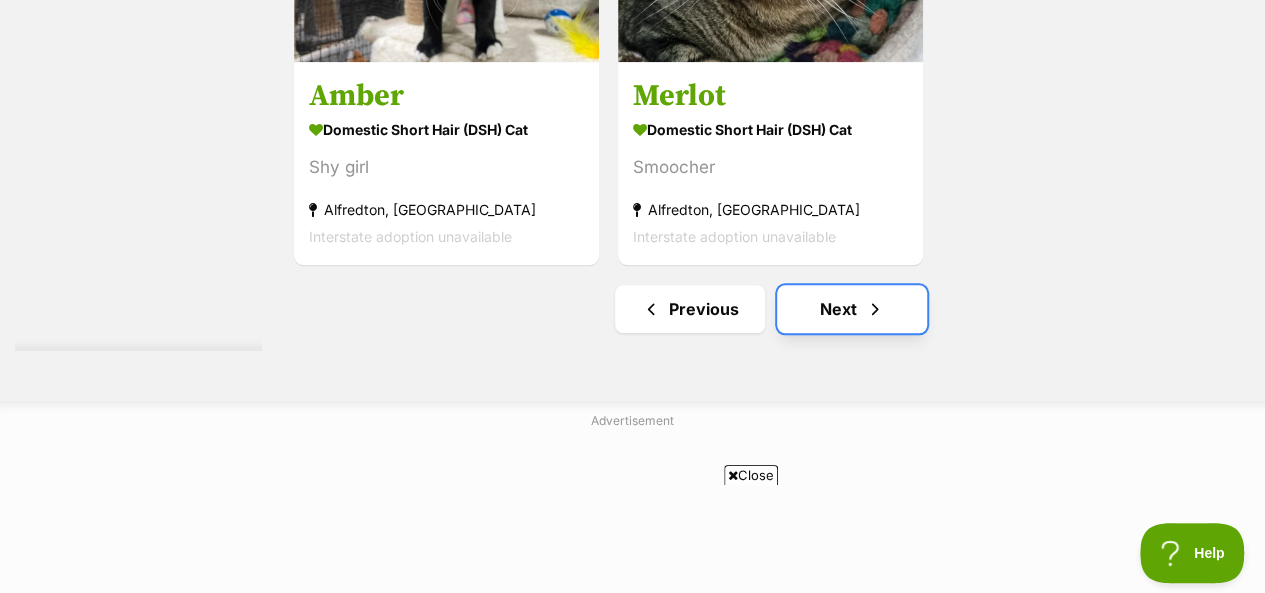 click on "Next" at bounding box center (852, 309) 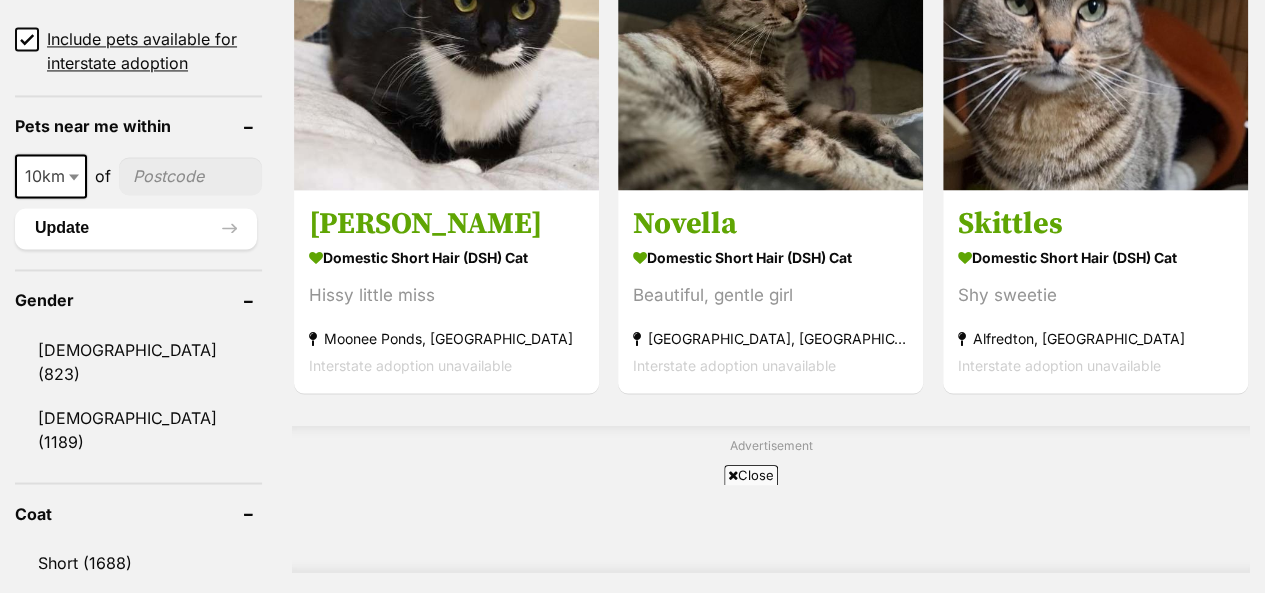 scroll, scrollTop: 1790, scrollLeft: 0, axis: vertical 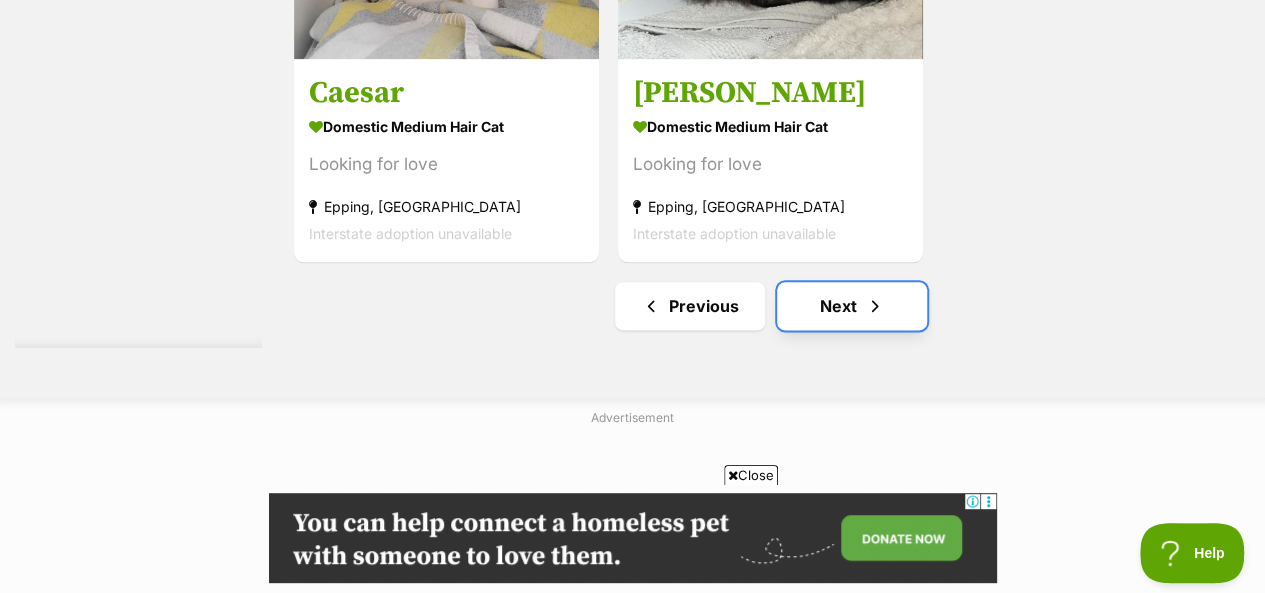 click on "Next" at bounding box center (852, 306) 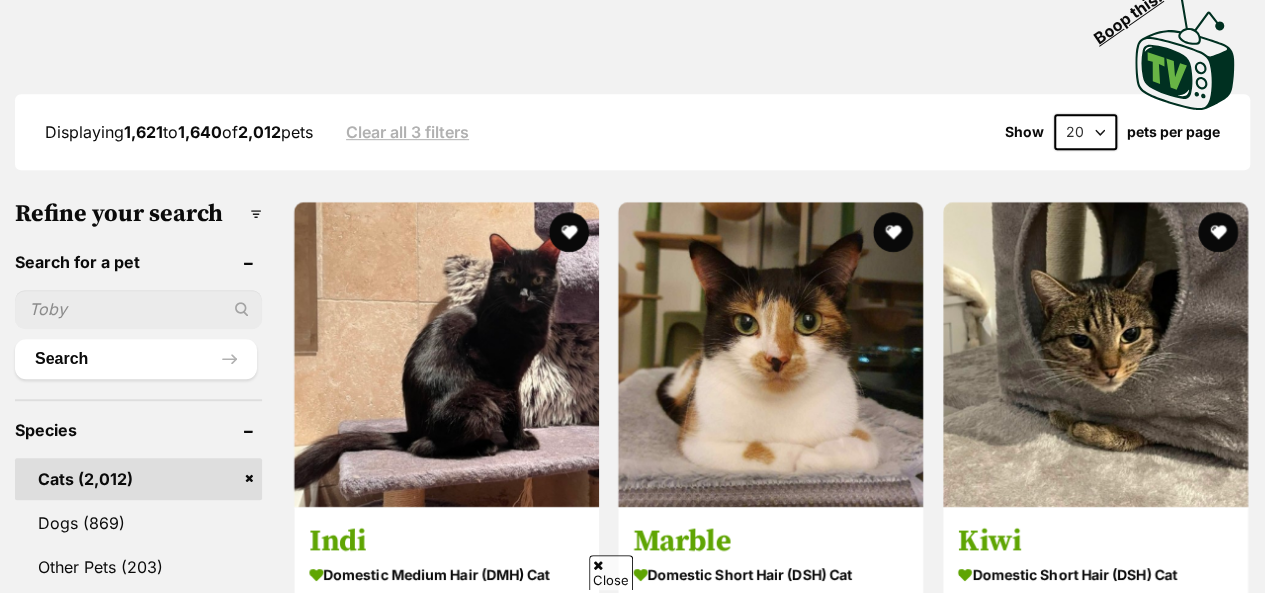 scroll, scrollTop: 0, scrollLeft: 0, axis: both 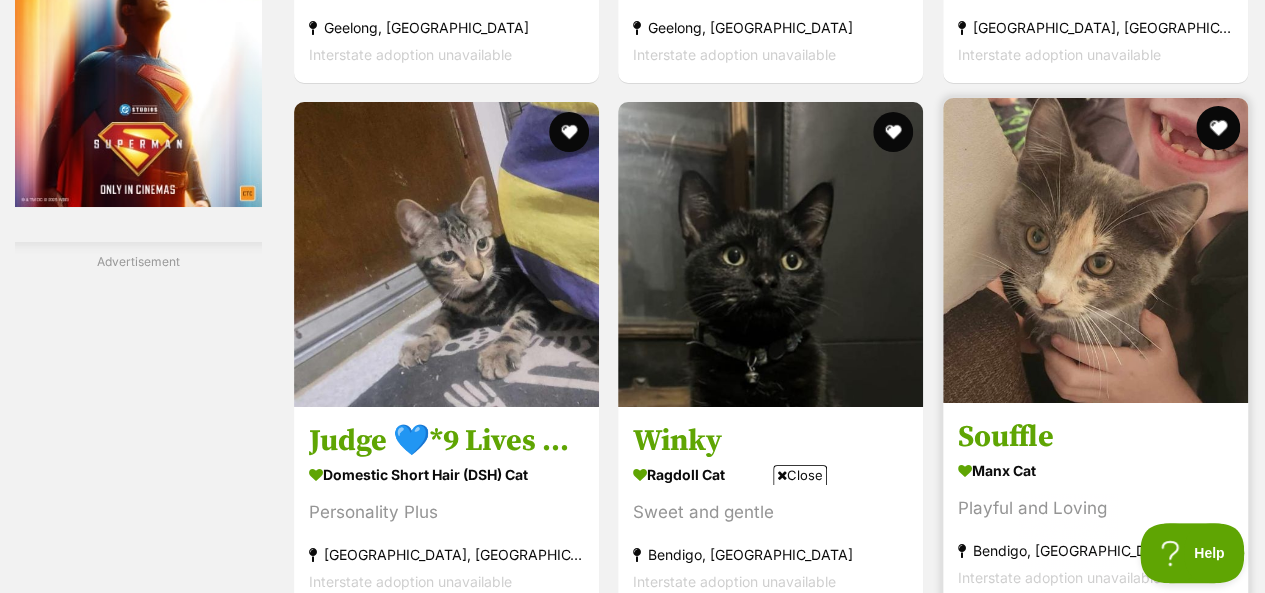 click at bounding box center (1218, 128) 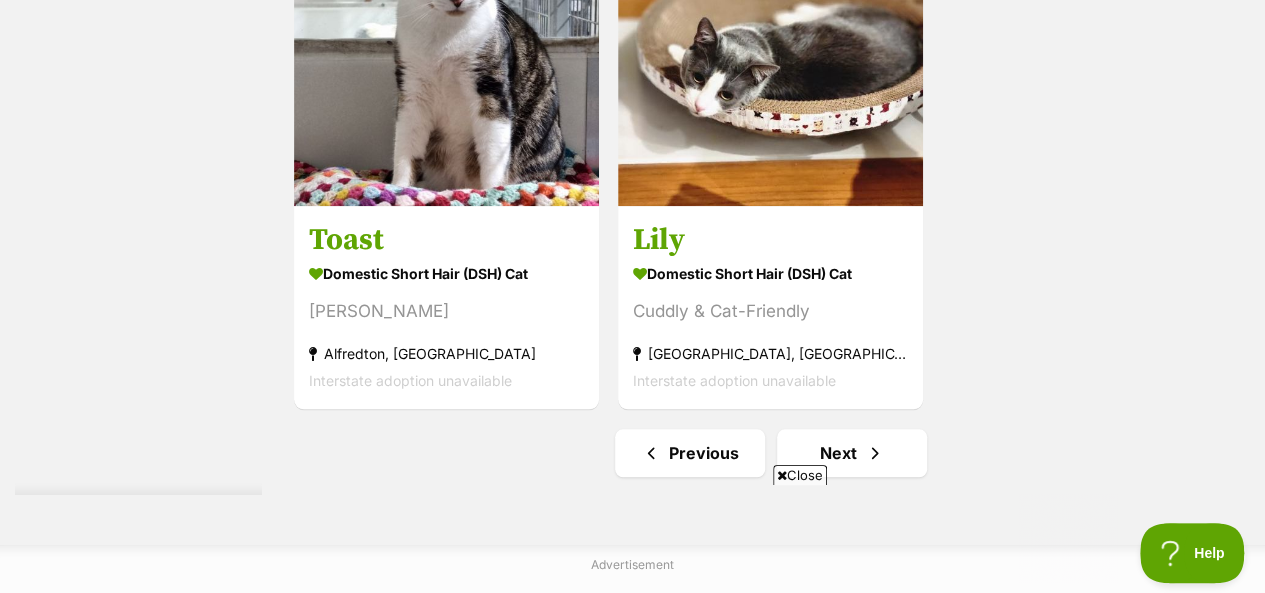 scroll, scrollTop: 4577, scrollLeft: 0, axis: vertical 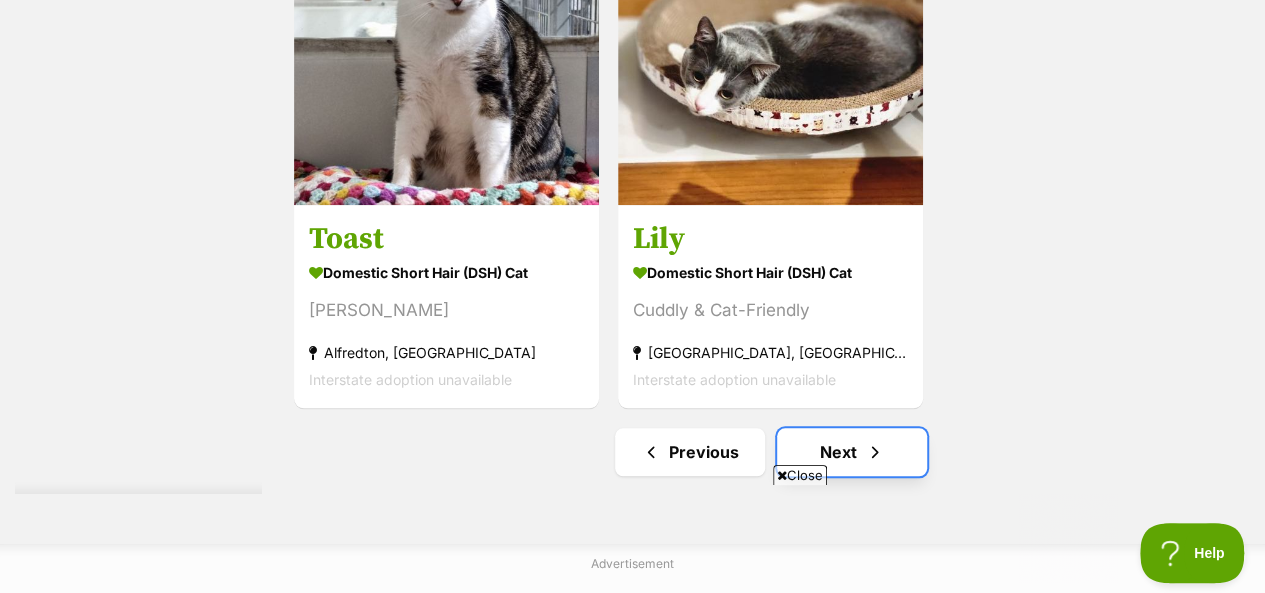 click on "Next" at bounding box center (852, 452) 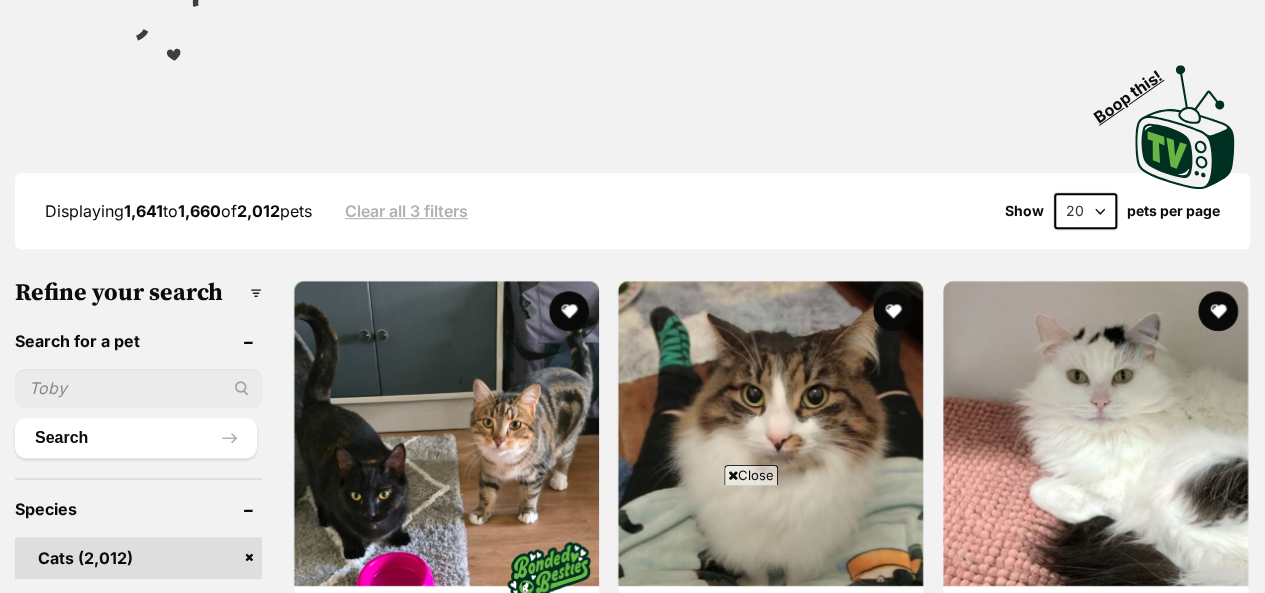 scroll, scrollTop: 640, scrollLeft: 0, axis: vertical 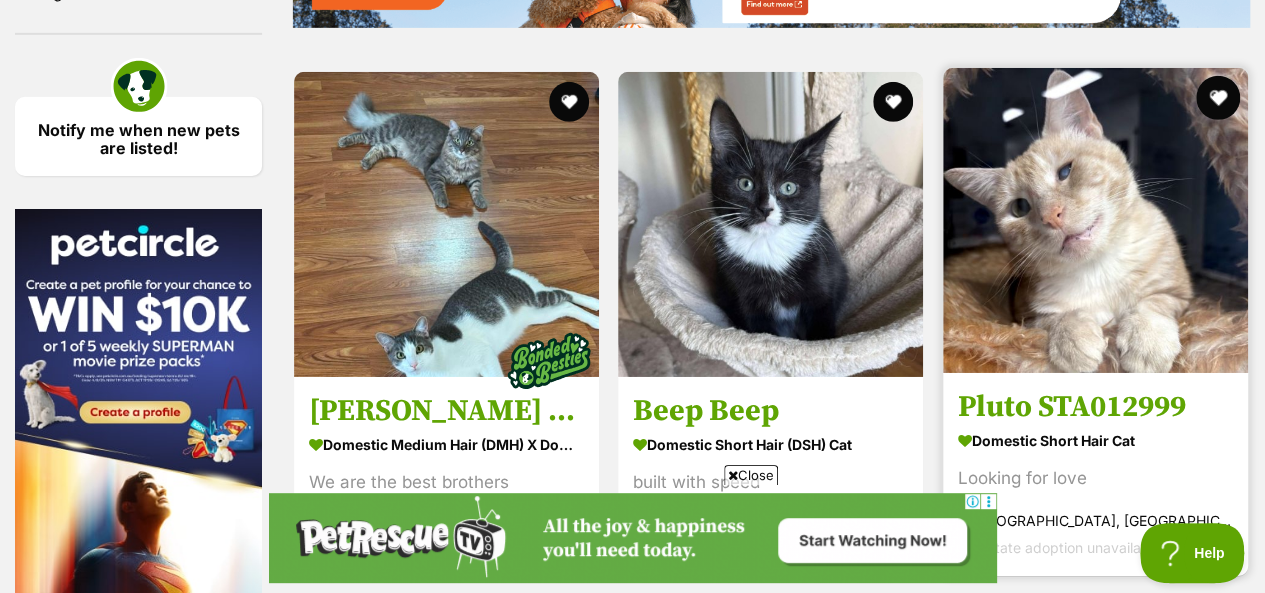 click at bounding box center [1218, 98] 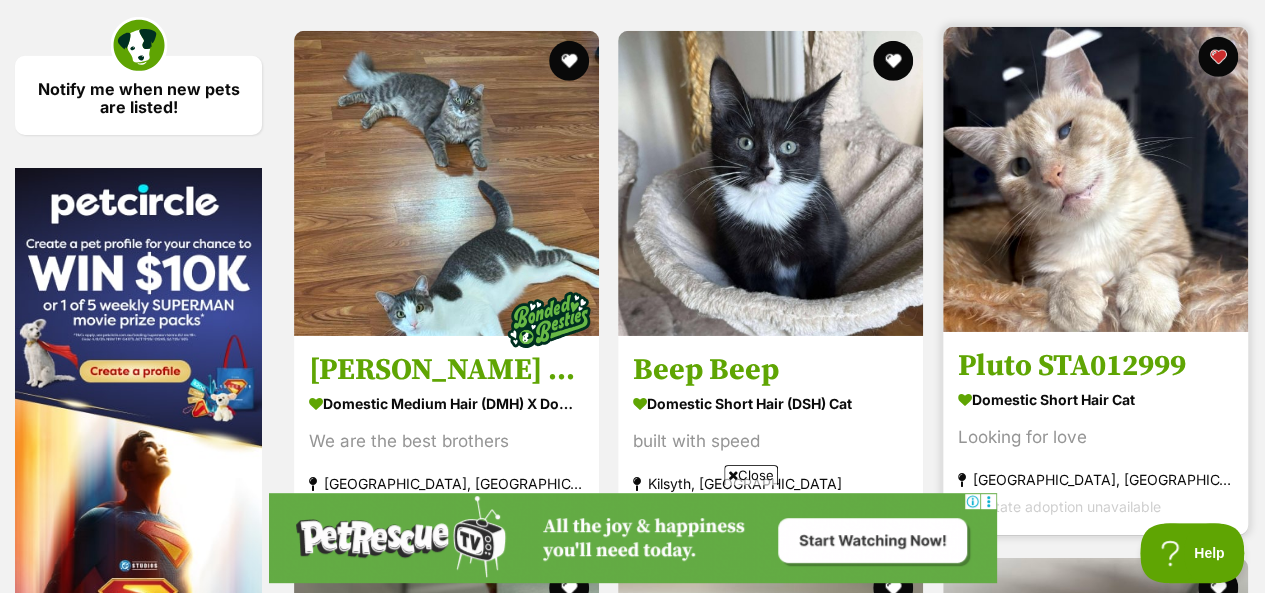 scroll, scrollTop: 3200, scrollLeft: 0, axis: vertical 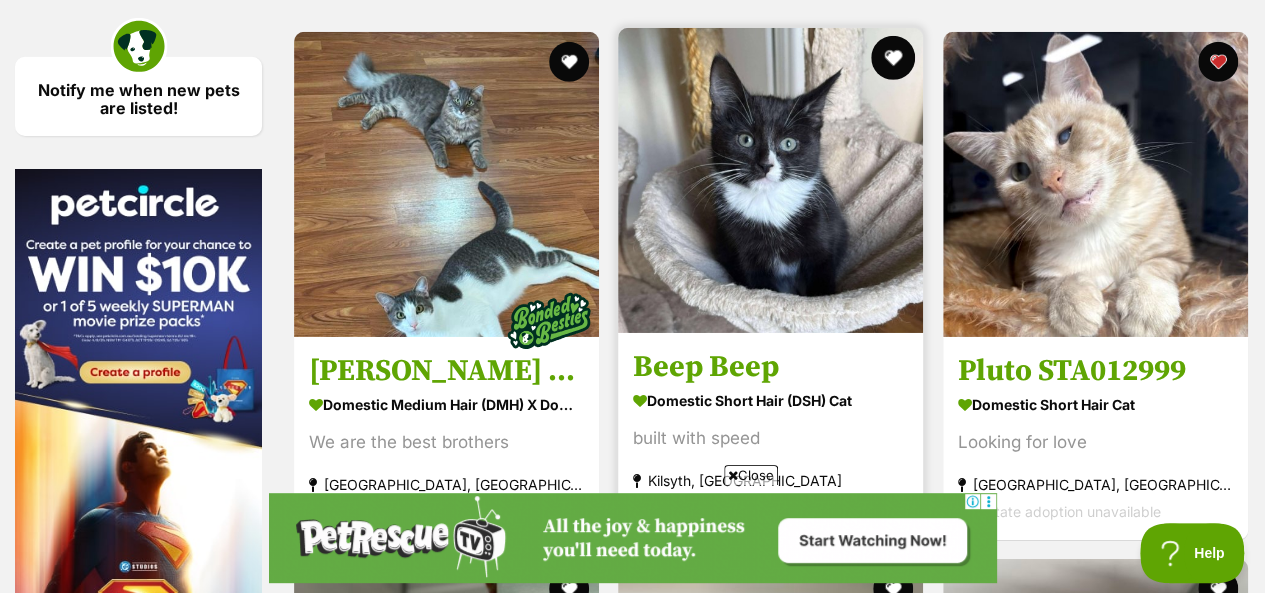 click at bounding box center [894, 58] 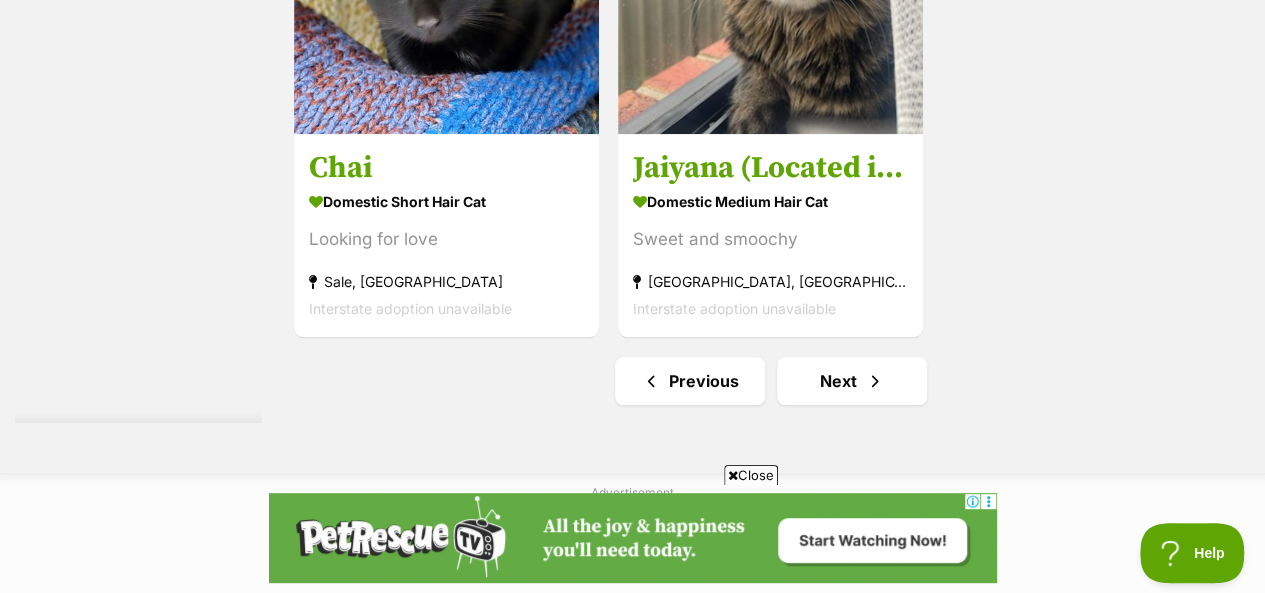 scroll, scrollTop: 4680, scrollLeft: 0, axis: vertical 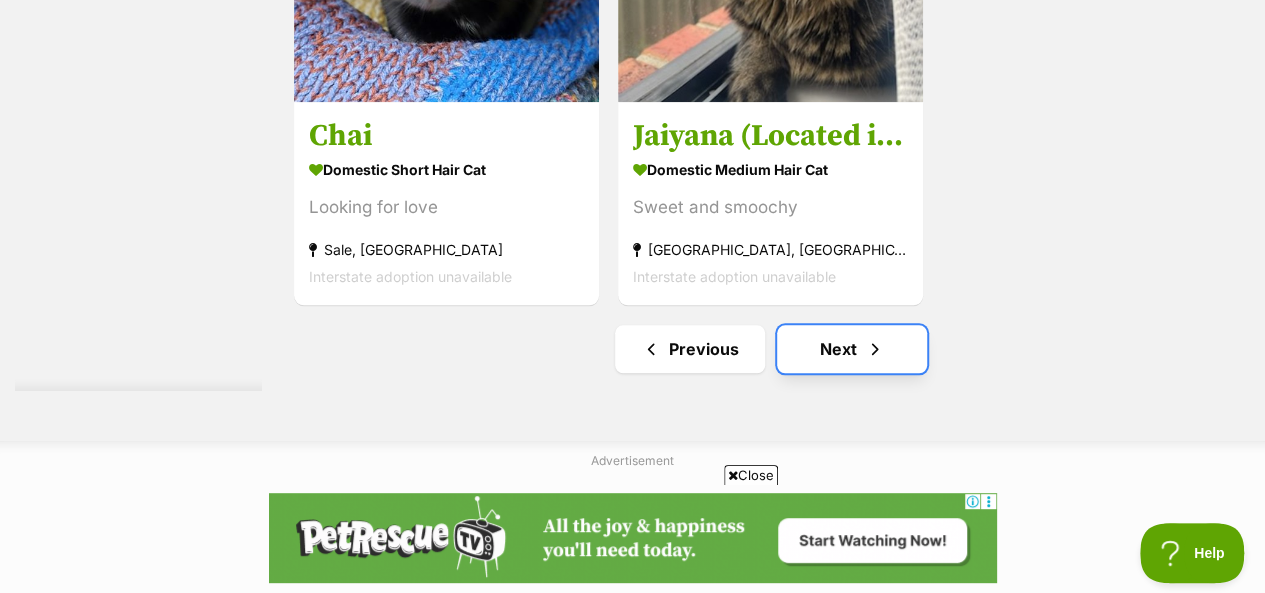 click on "Next" at bounding box center (852, 349) 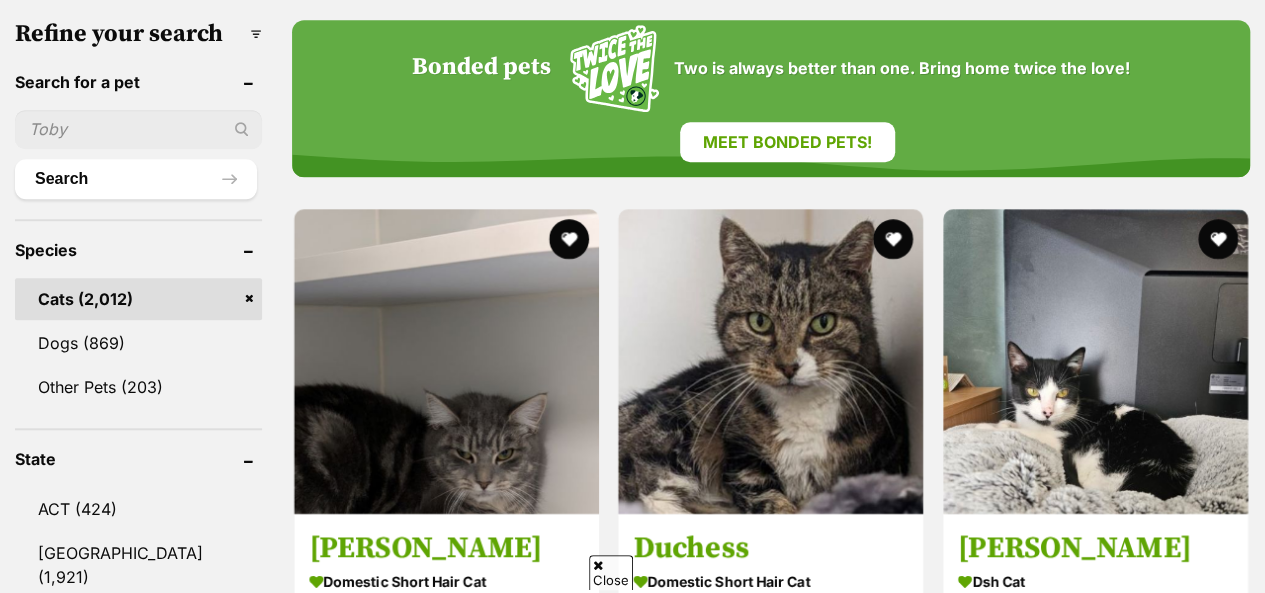 scroll, scrollTop: 720, scrollLeft: 0, axis: vertical 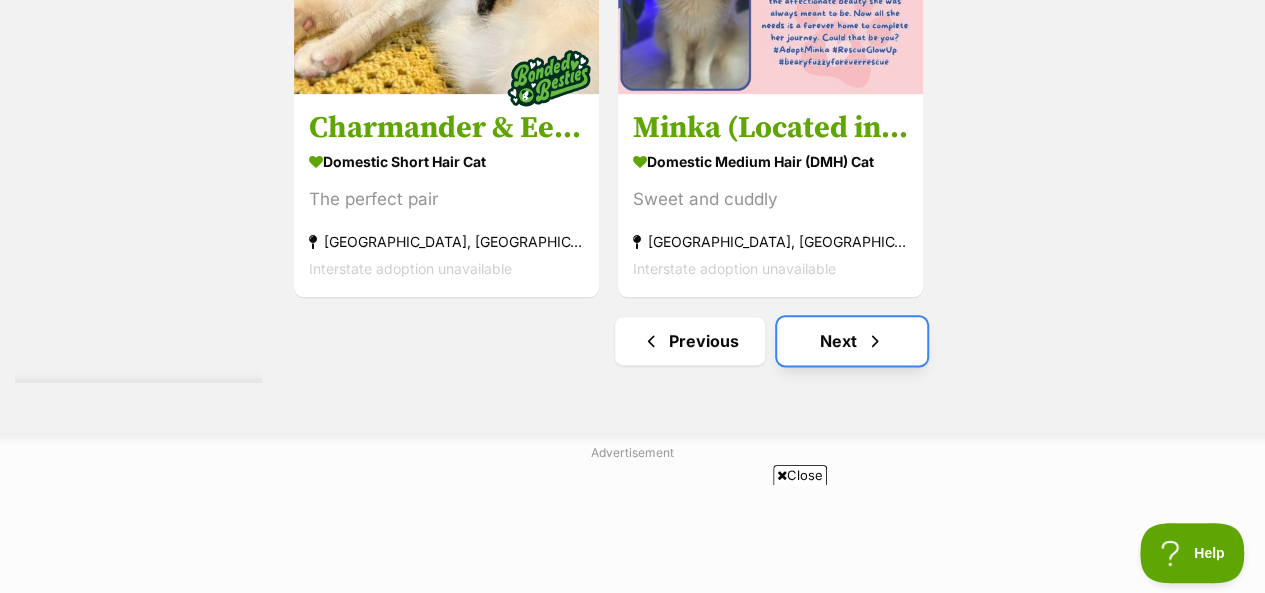 click on "Next" at bounding box center [852, 341] 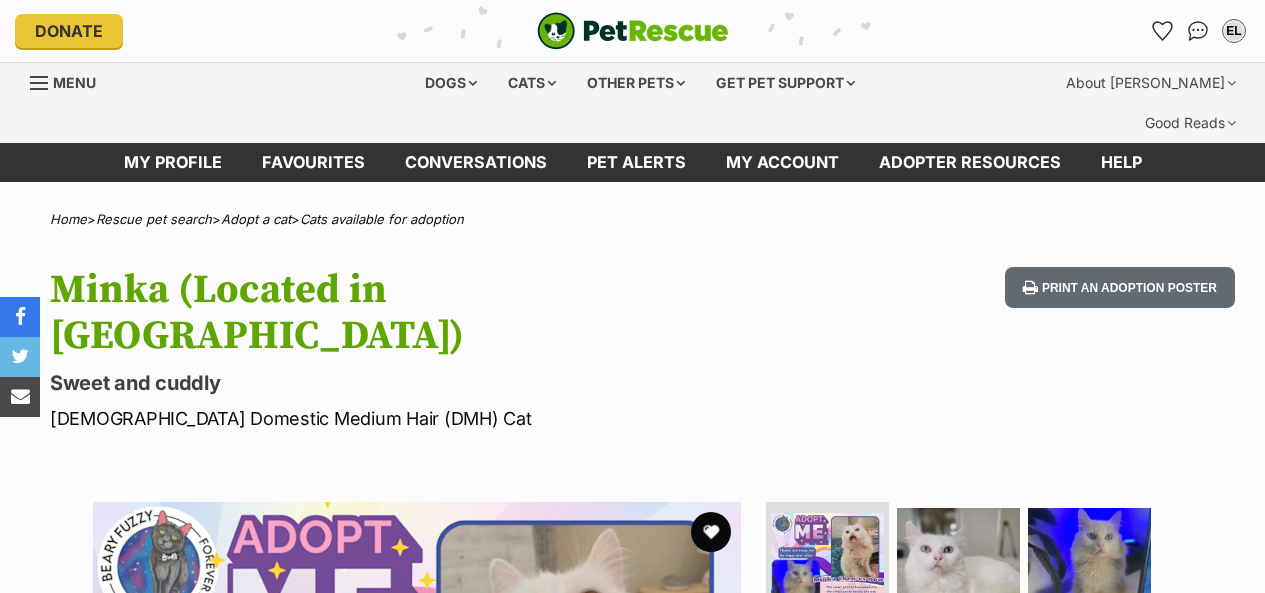 scroll, scrollTop: 0, scrollLeft: 0, axis: both 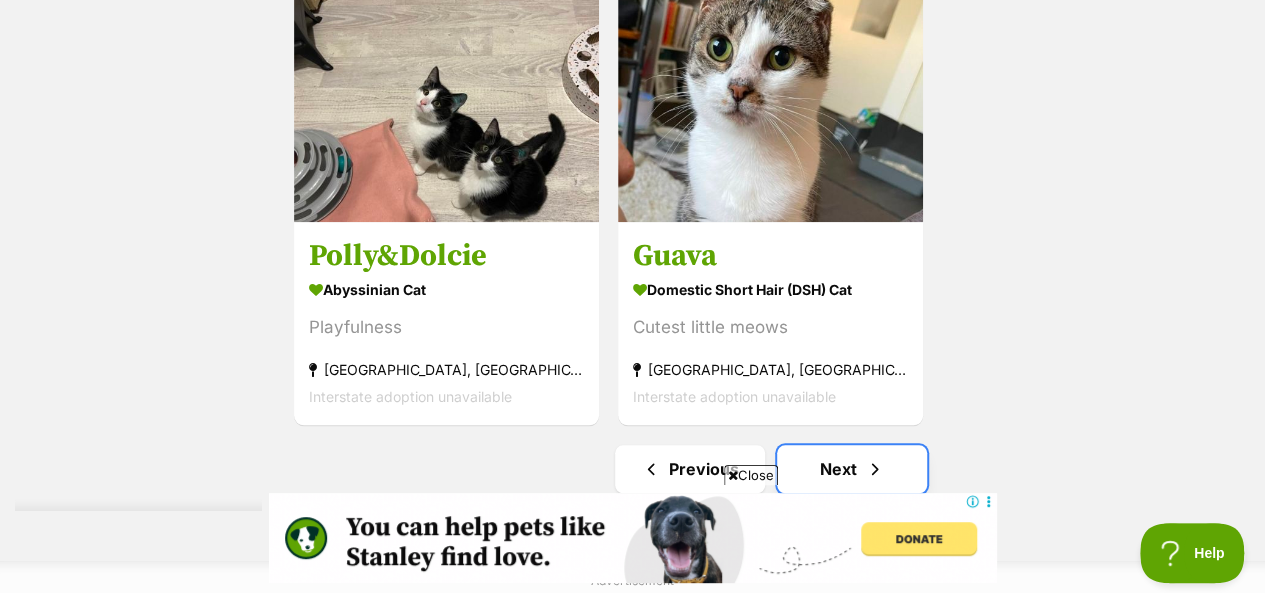 click on "Next" at bounding box center (852, 469) 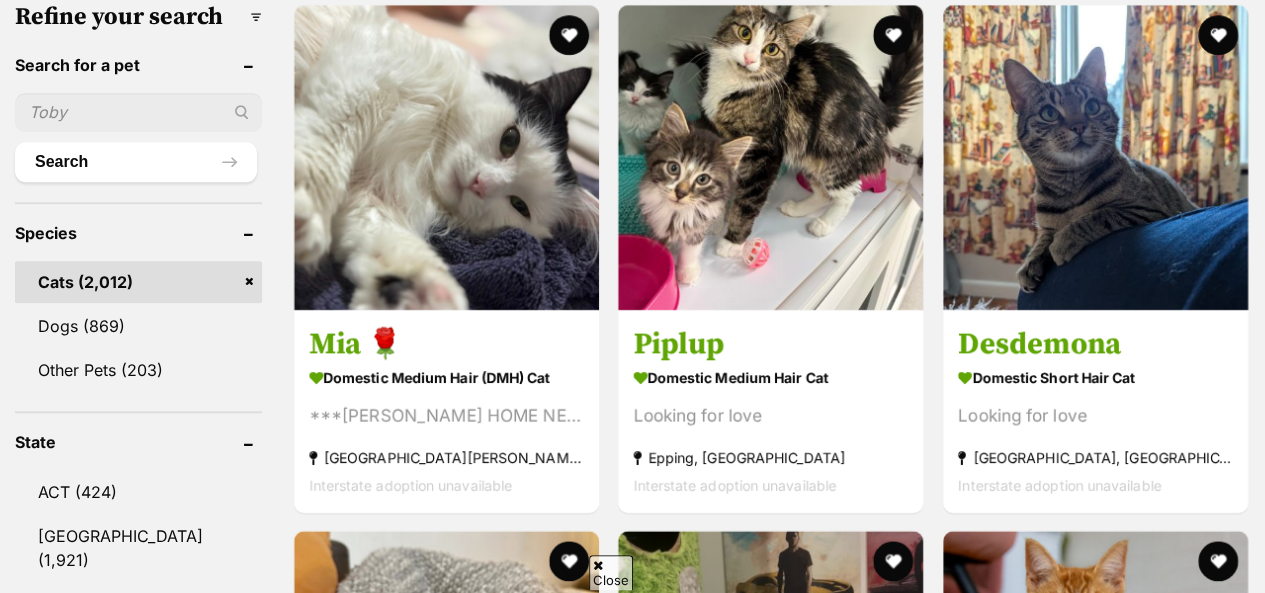 scroll, scrollTop: 0, scrollLeft: 0, axis: both 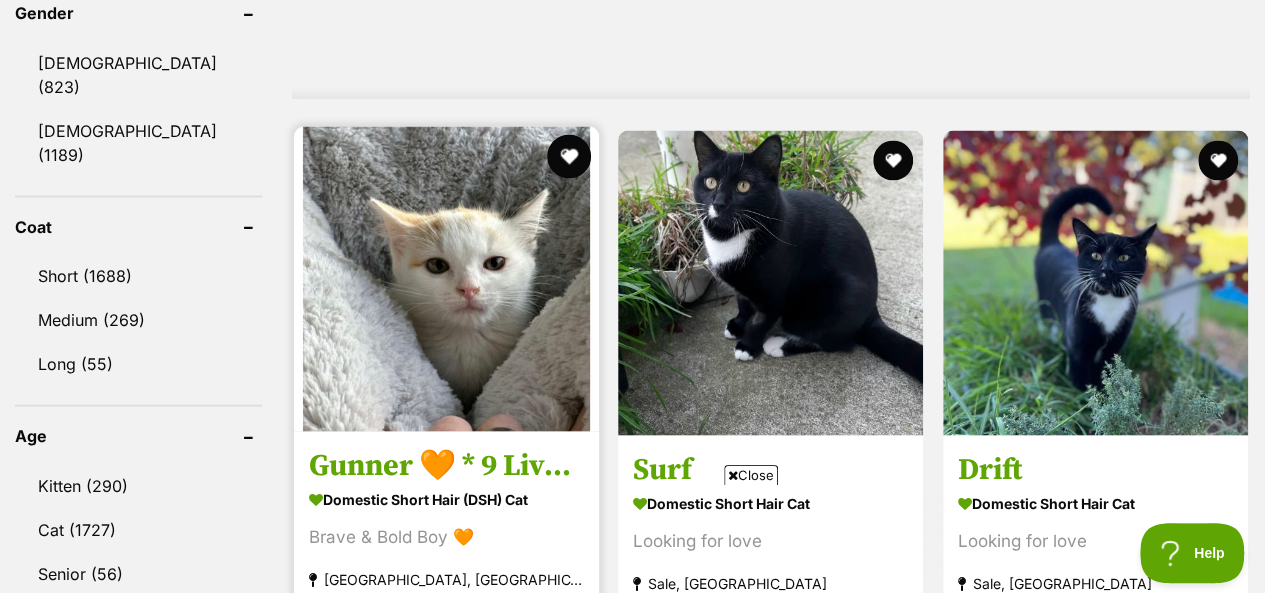 click at bounding box center [569, 156] 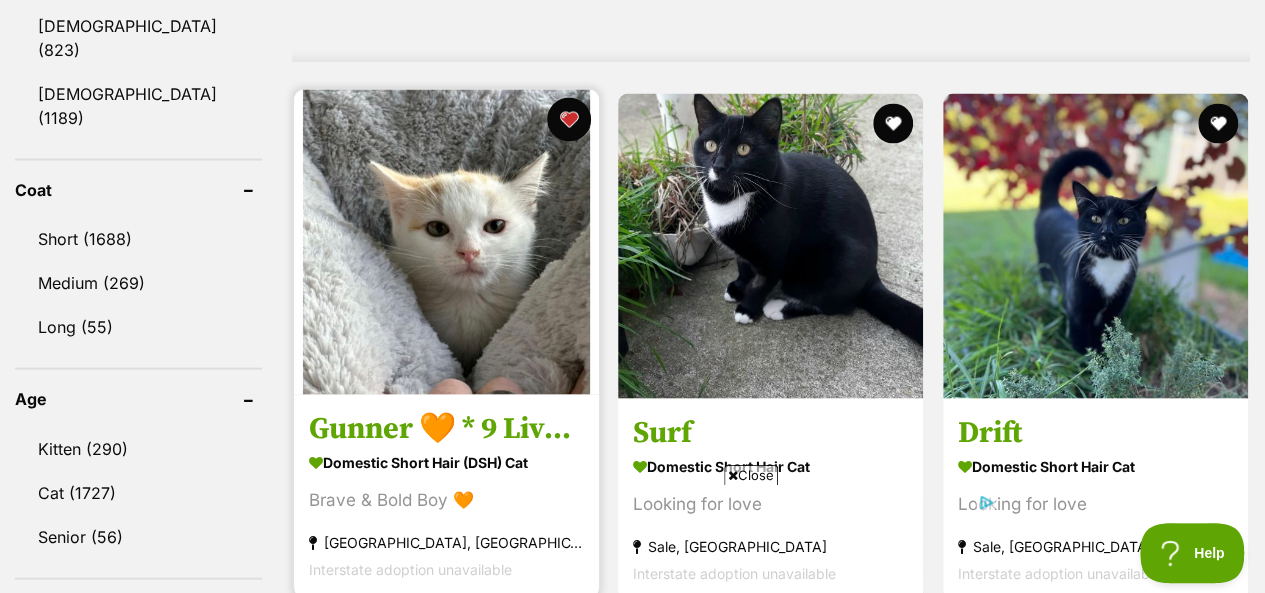 scroll, scrollTop: 0, scrollLeft: 0, axis: both 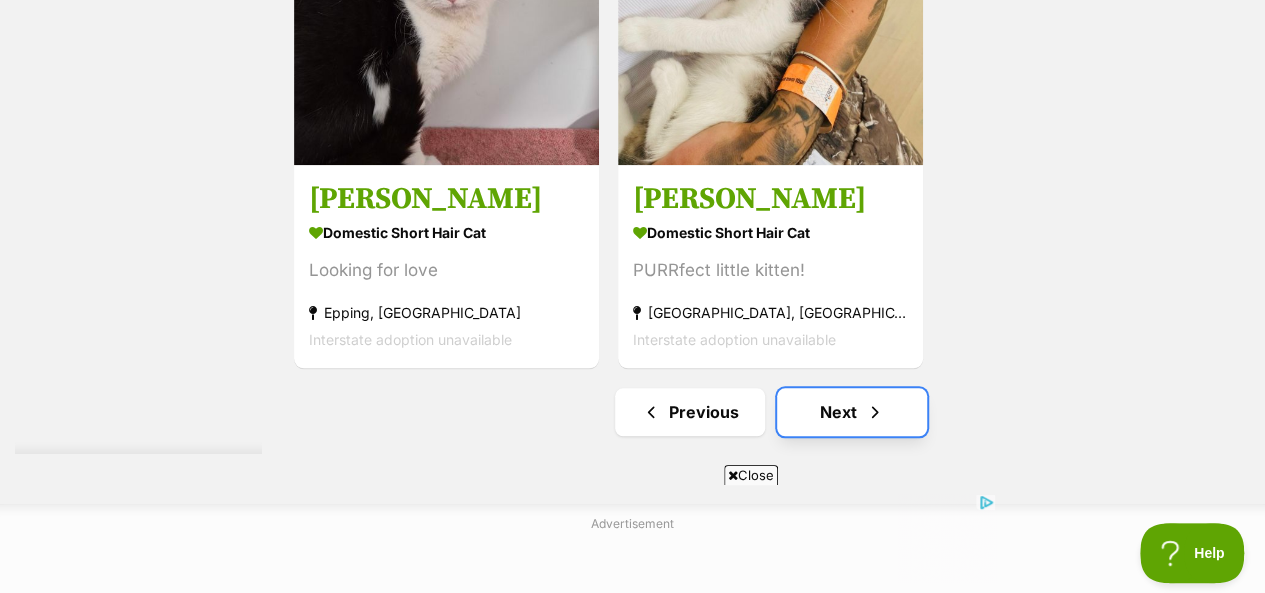 click on "Next" at bounding box center [852, 412] 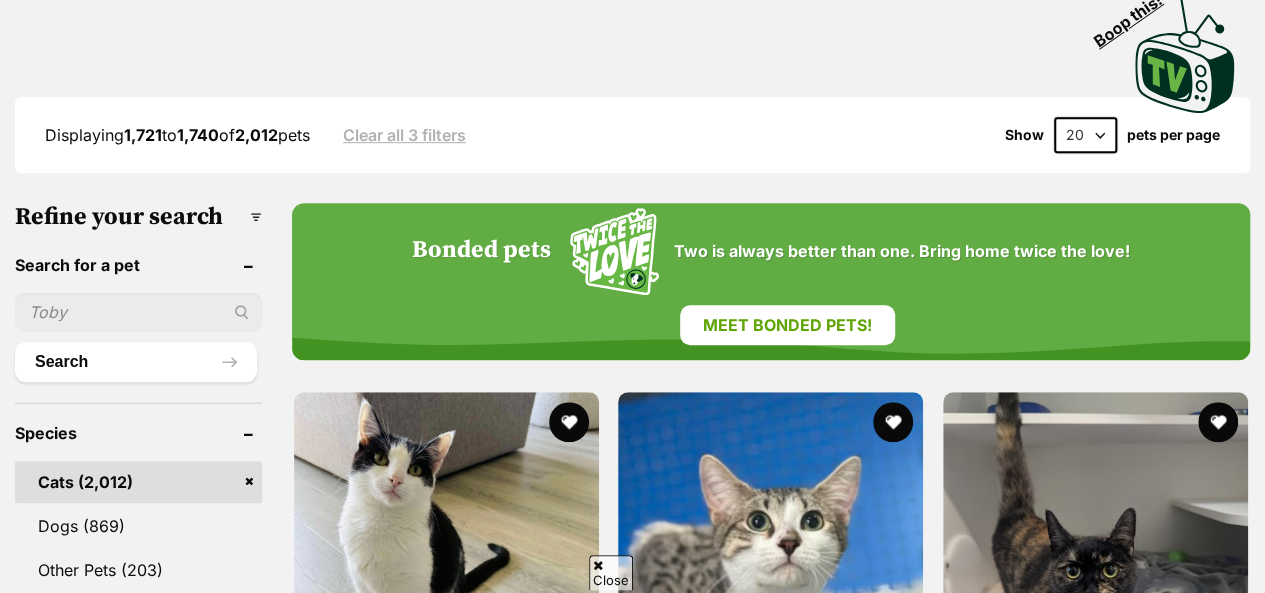 scroll, scrollTop: 0, scrollLeft: 0, axis: both 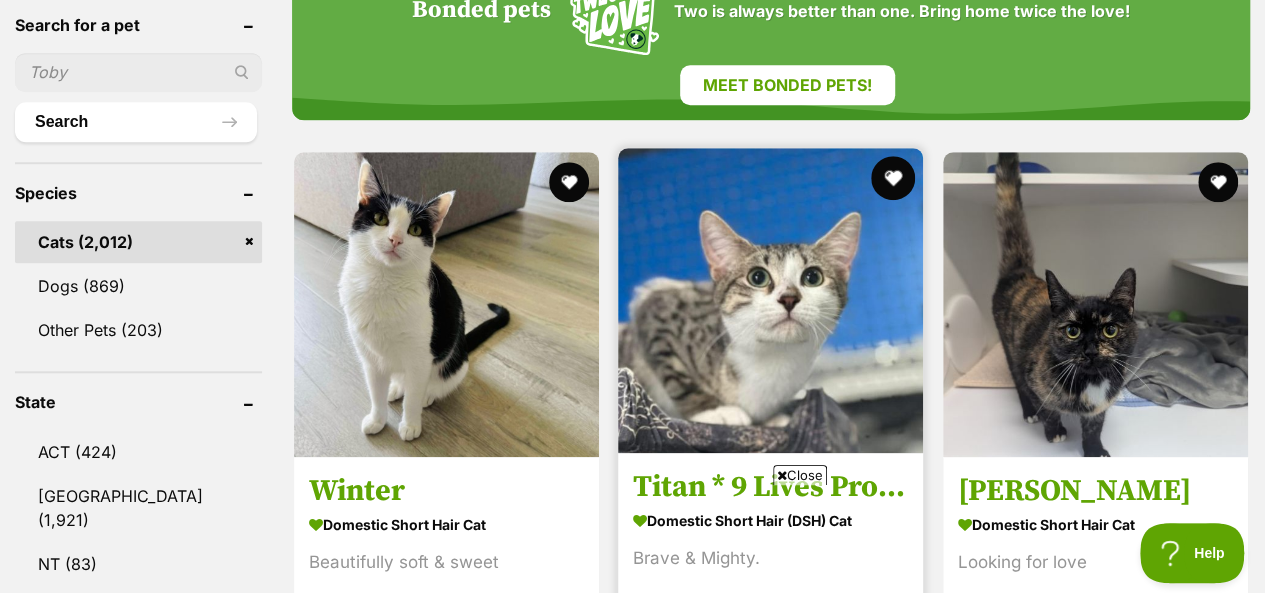 click at bounding box center (894, 178) 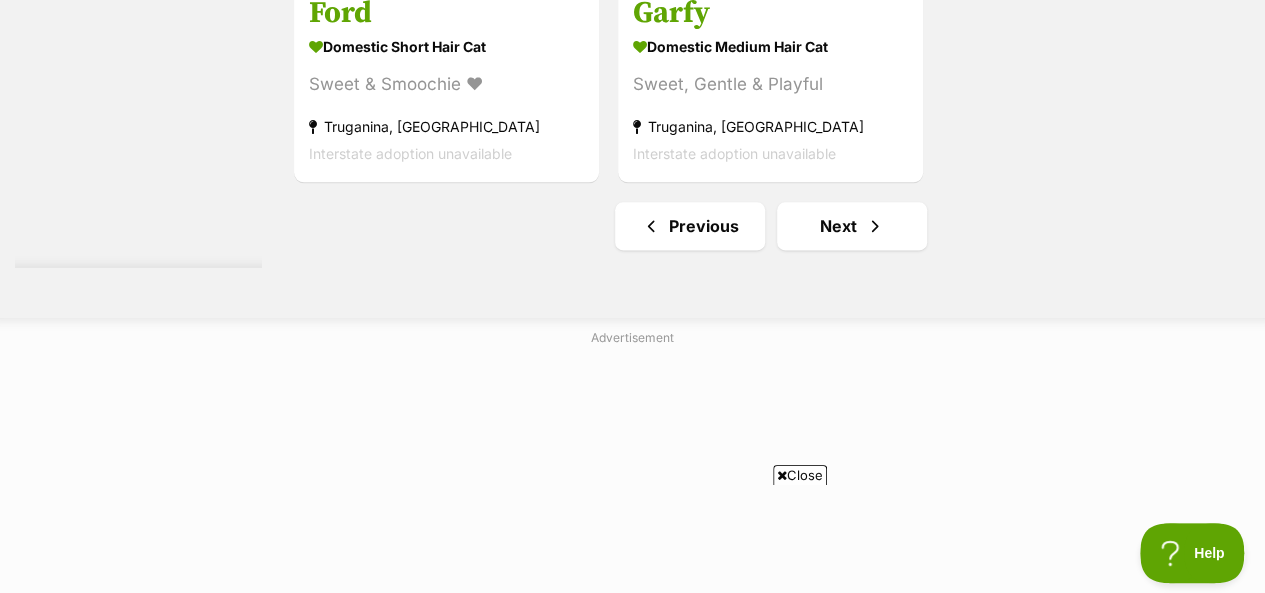 scroll, scrollTop: 5017, scrollLeft: 0, axis: vertical 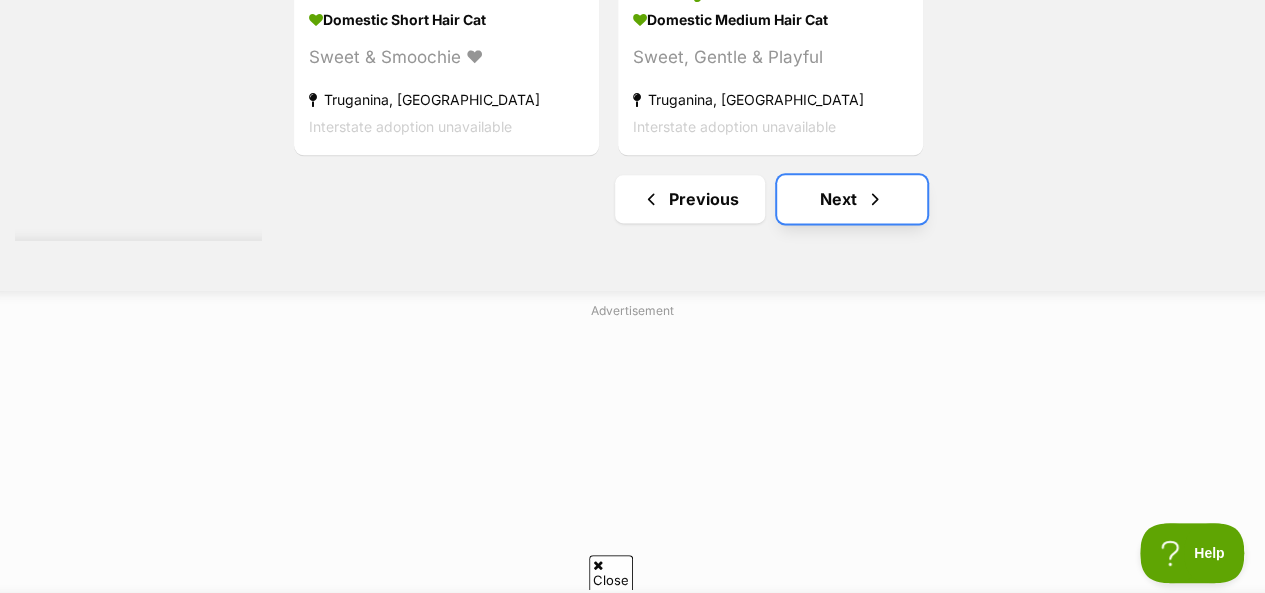 click on "Next" at bounding box center (852, 199) 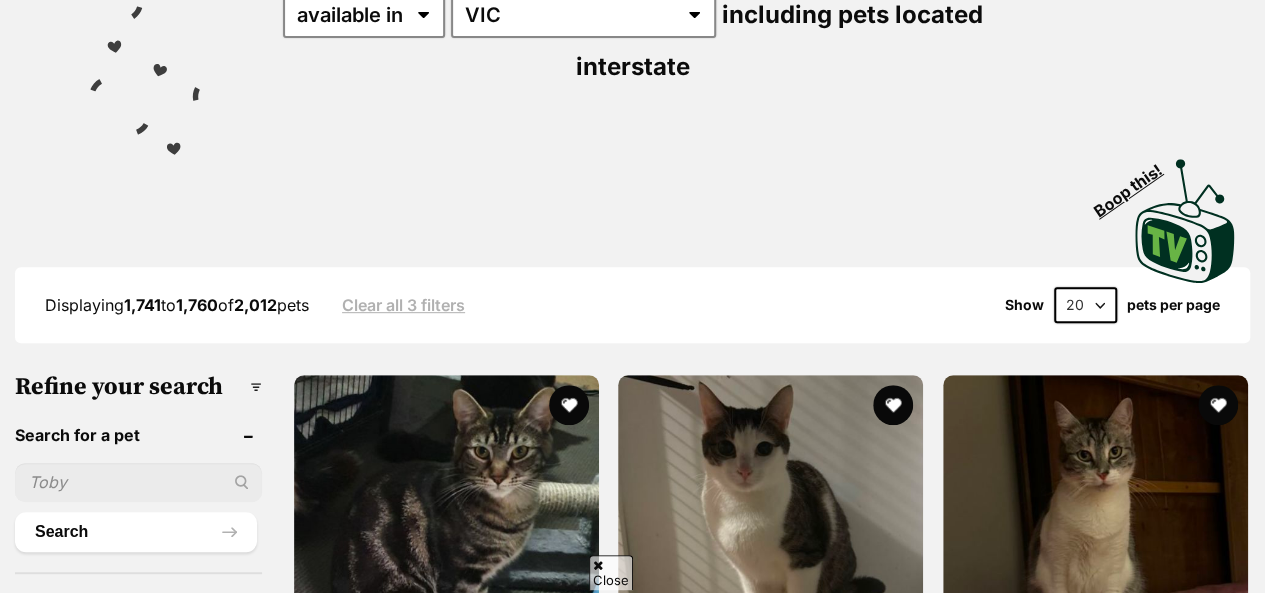 scroll, scrollTop: 600, scrollLeft: 0, axis: vertical 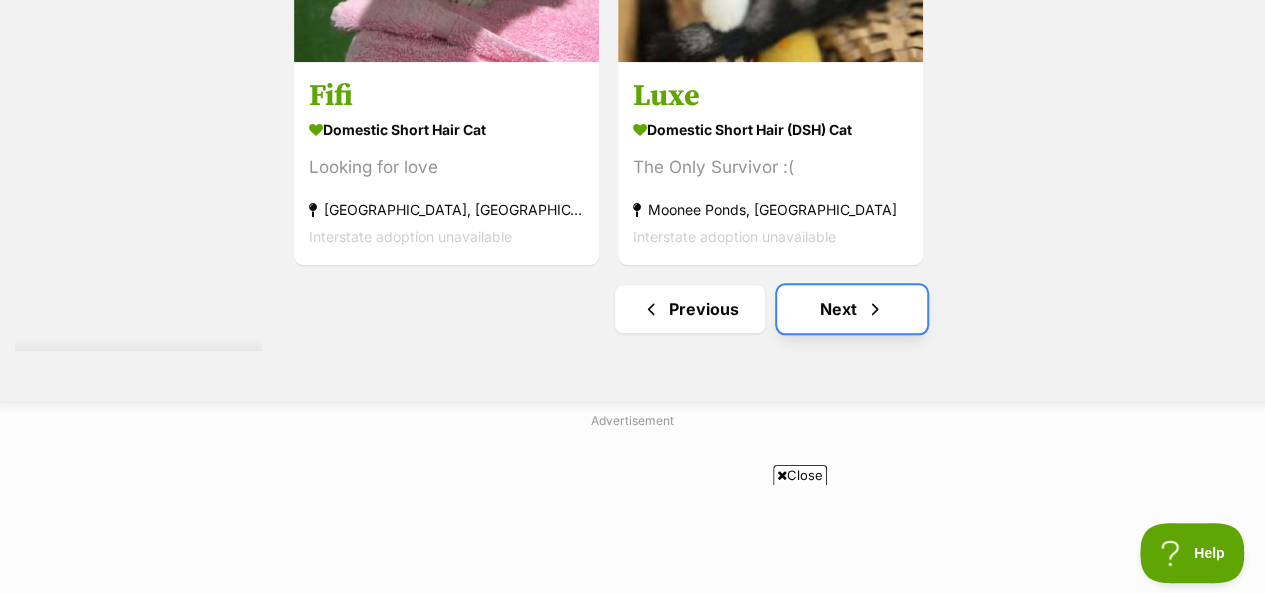 click on "Next" at bounding box center (852, 309) 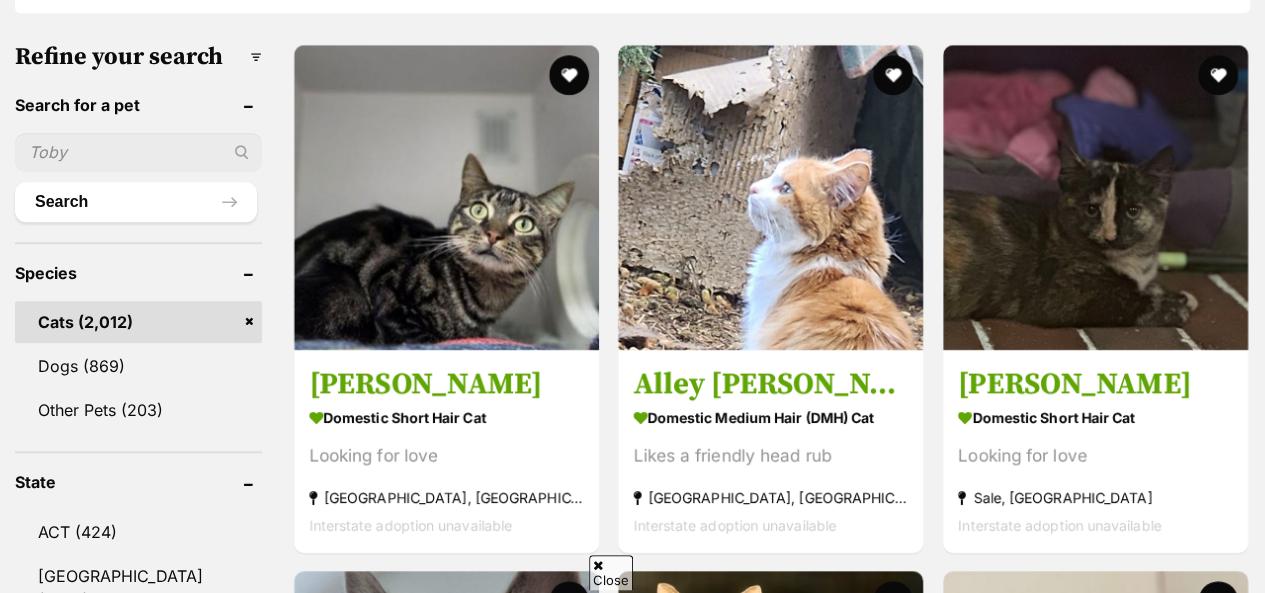 scroll, scrollTop: 657, scrollLeft: 0, axis: vertical 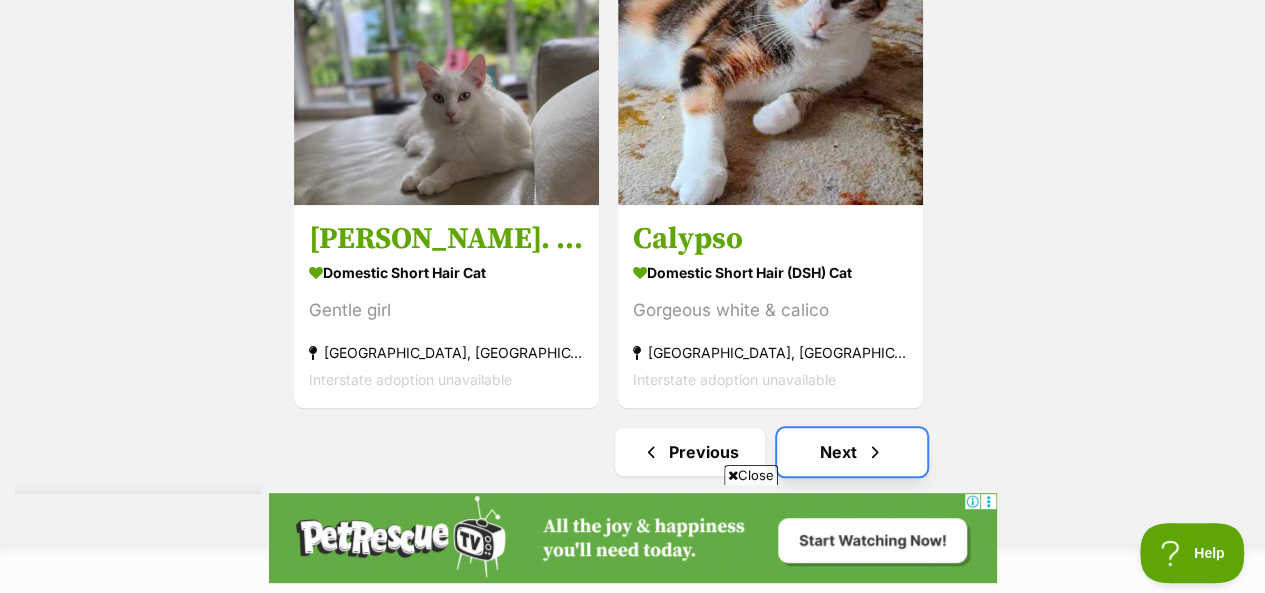 click on "Next" at bounding box center [852, 452] 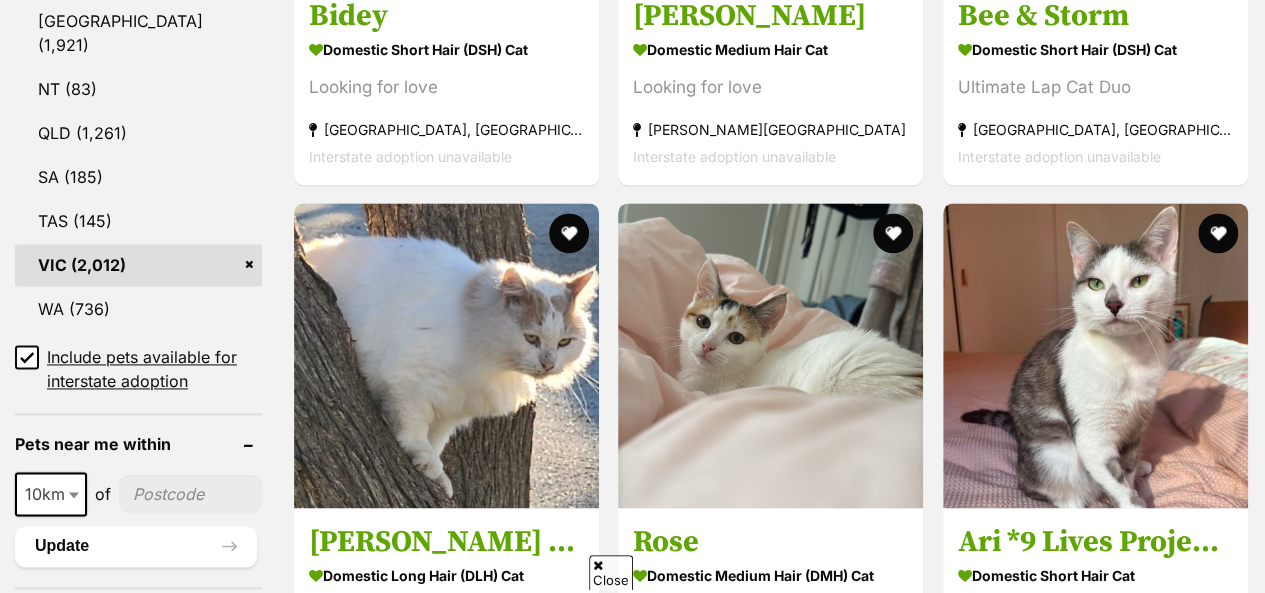scroll, scrollTop: 0, scrollLeft: 0, axis: both 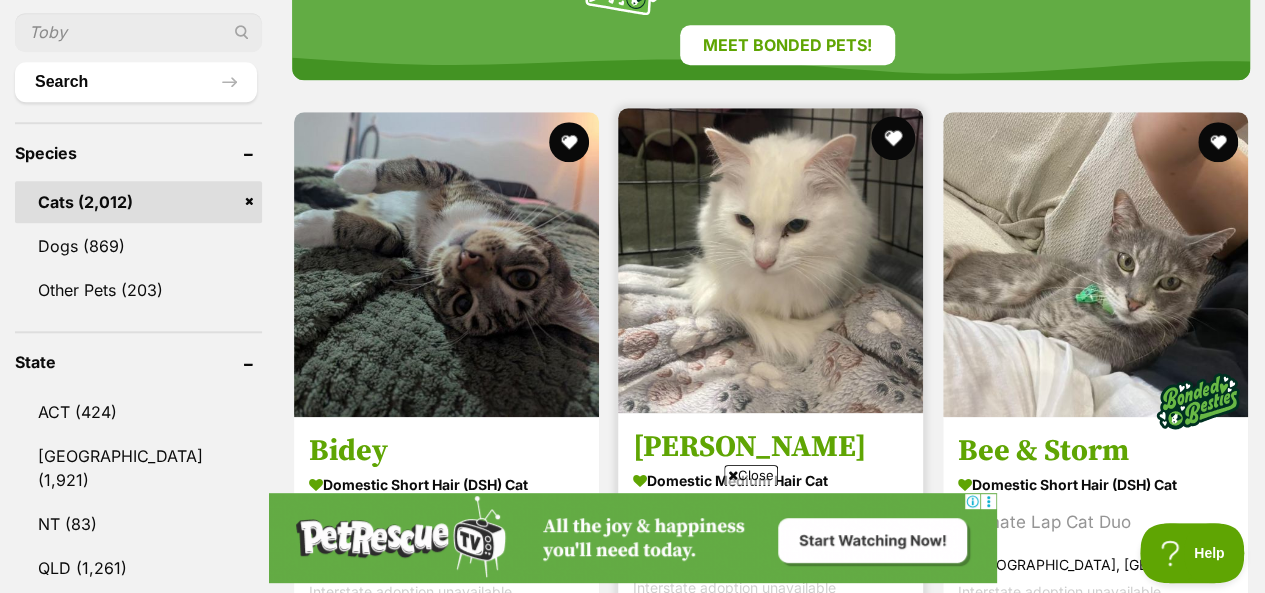 click at bounding box center [894, 138] 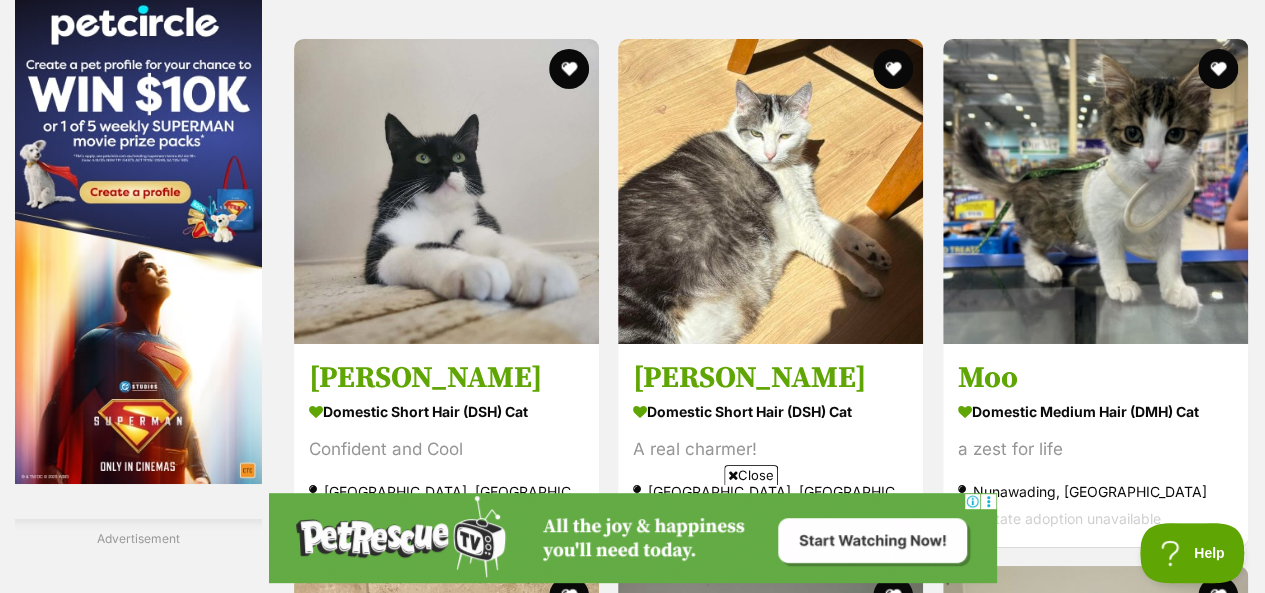 scroll, scrollTop: 3377, scrollLeft: 0, axis: vertical 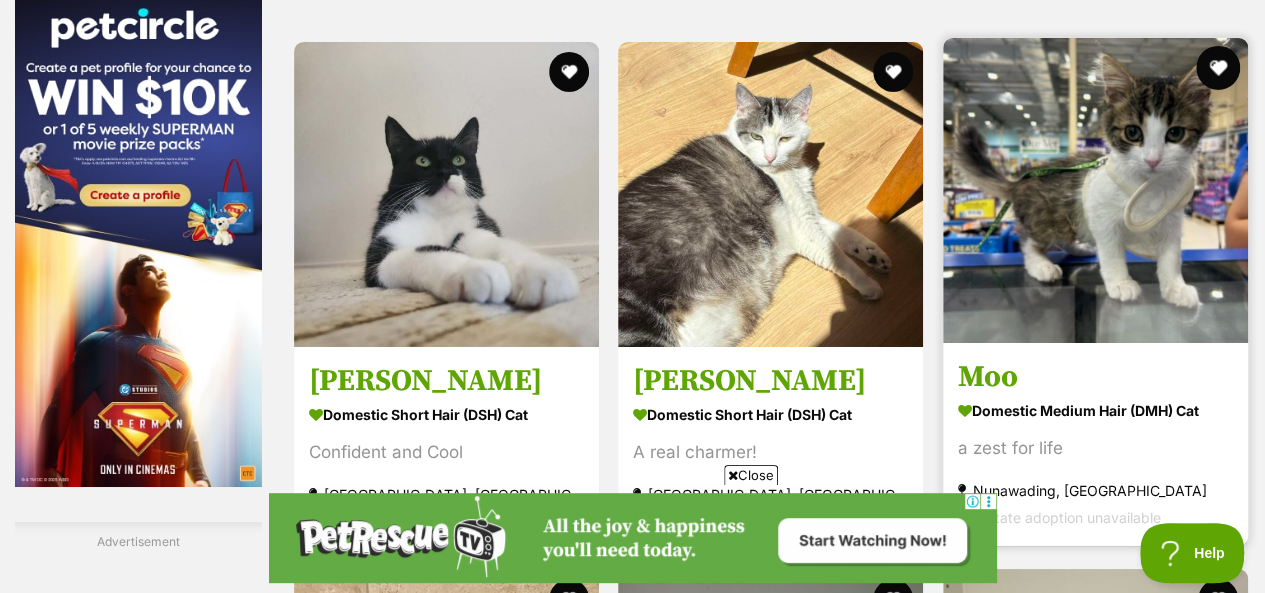 click at bounding box center [1218, 68] 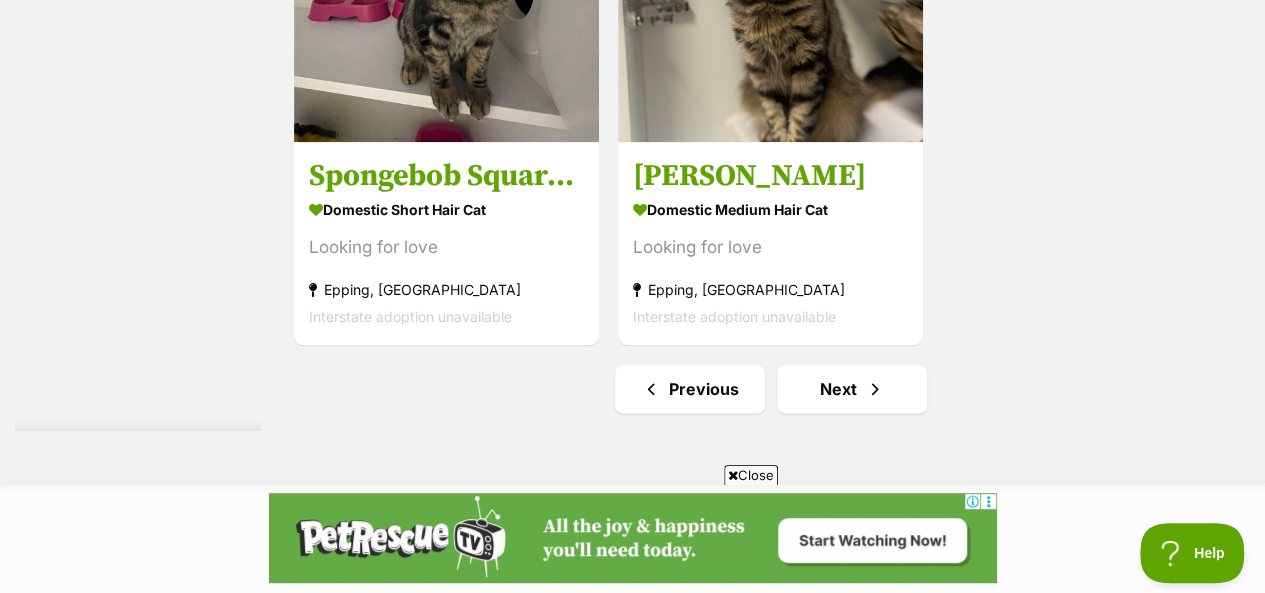 scroll, scrollTop: 4857, scrollLeft: 0, axis: vertical 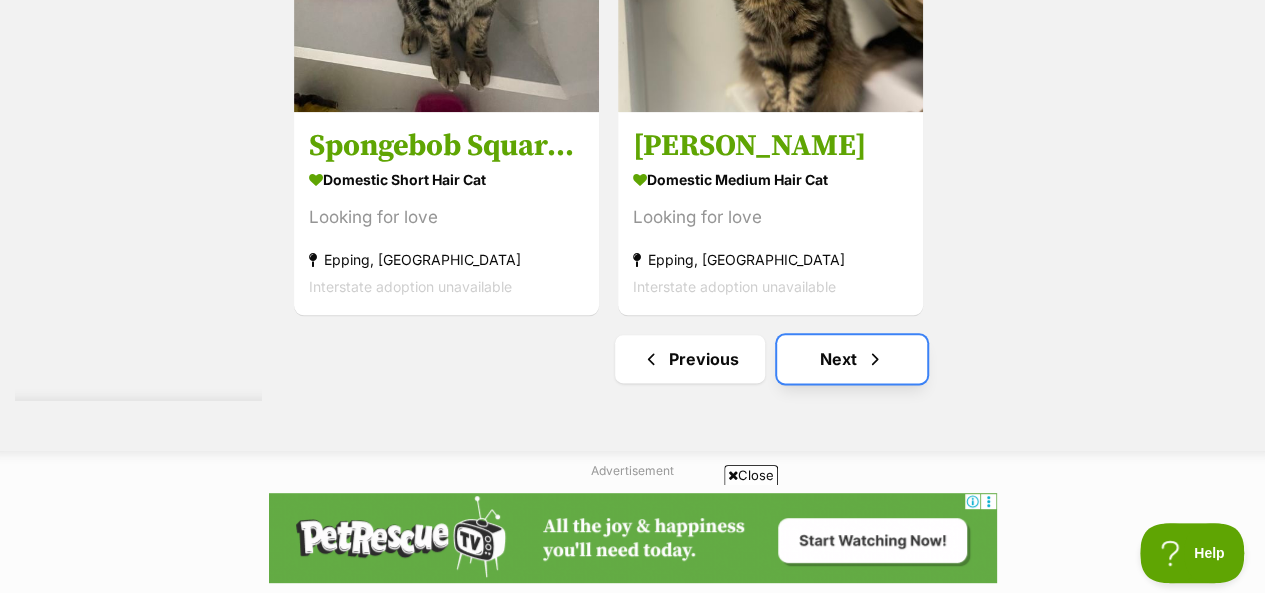click on "Next" at bounding box center (852, 359) 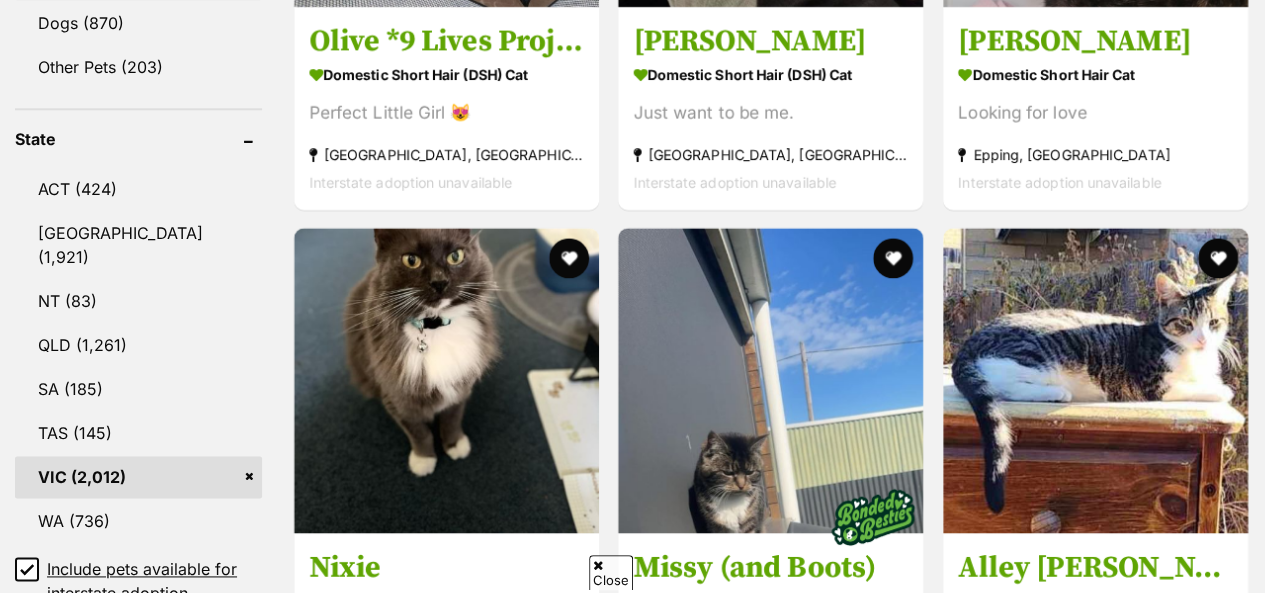 scroll, scrollTop: 1040, scrollLeft: 0, axis: vertical 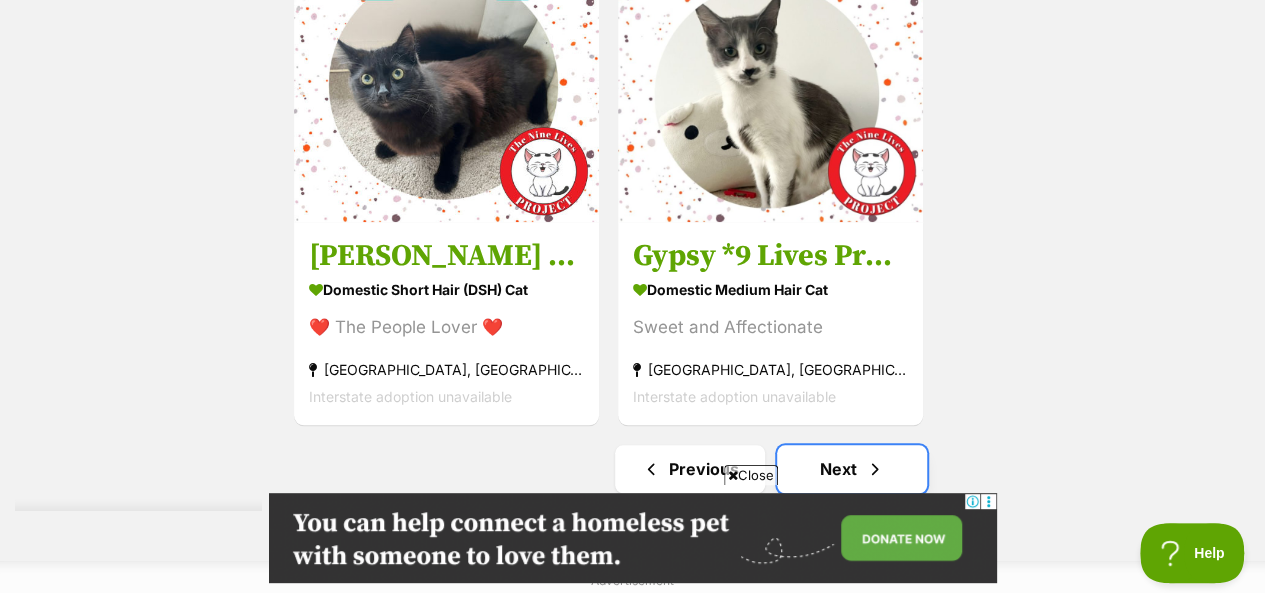 click on "Next" at bounding box center [852, 469] 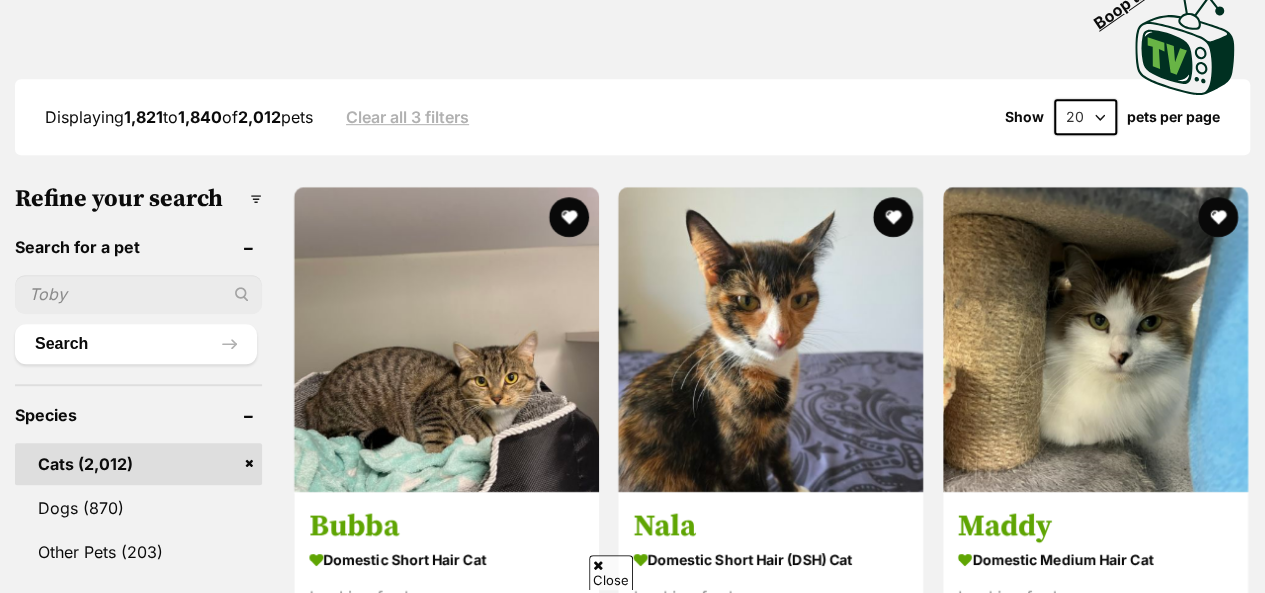 scroll, scrollTop: 428, scrollLeft: 0, axis: vertical 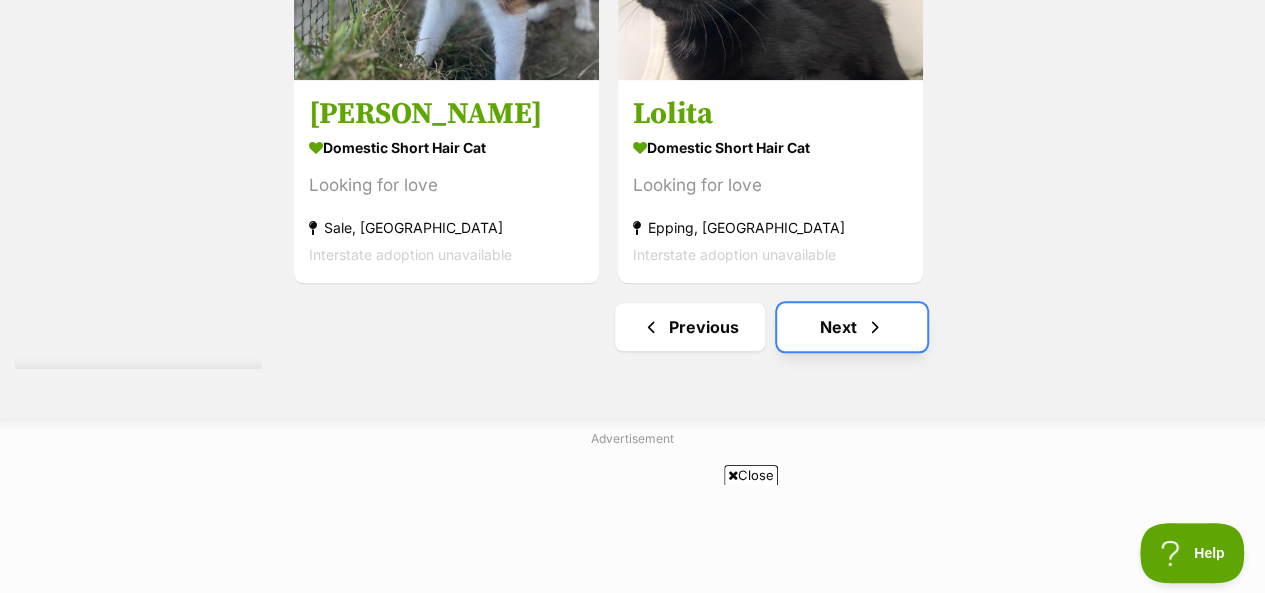 click on "Next" at bounding box center [852, 327] 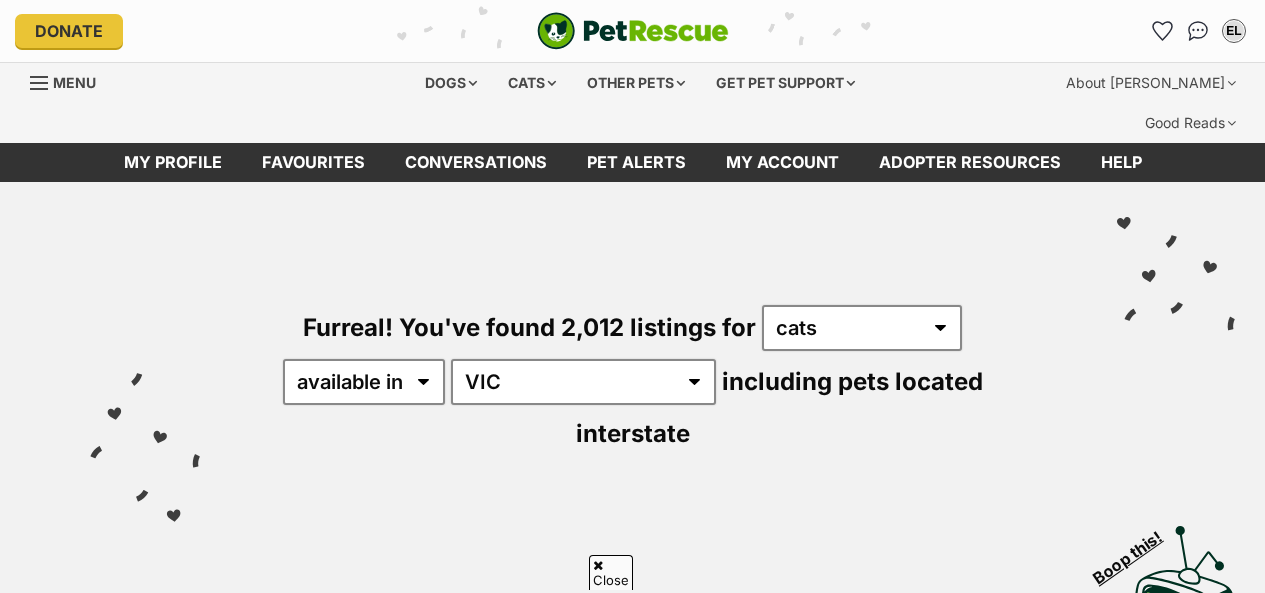 scroll, scrollTop: 933, scrollLeft: 0, axis: vertical 